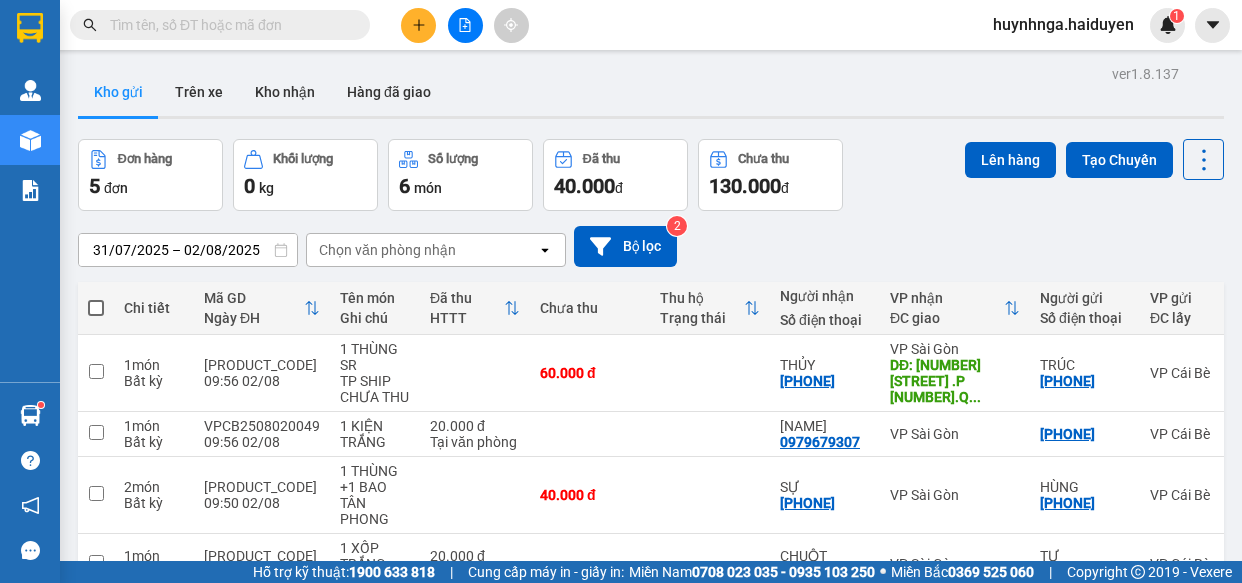 scroll, scrollTop: 0, scrollLeft: 0, axis: both 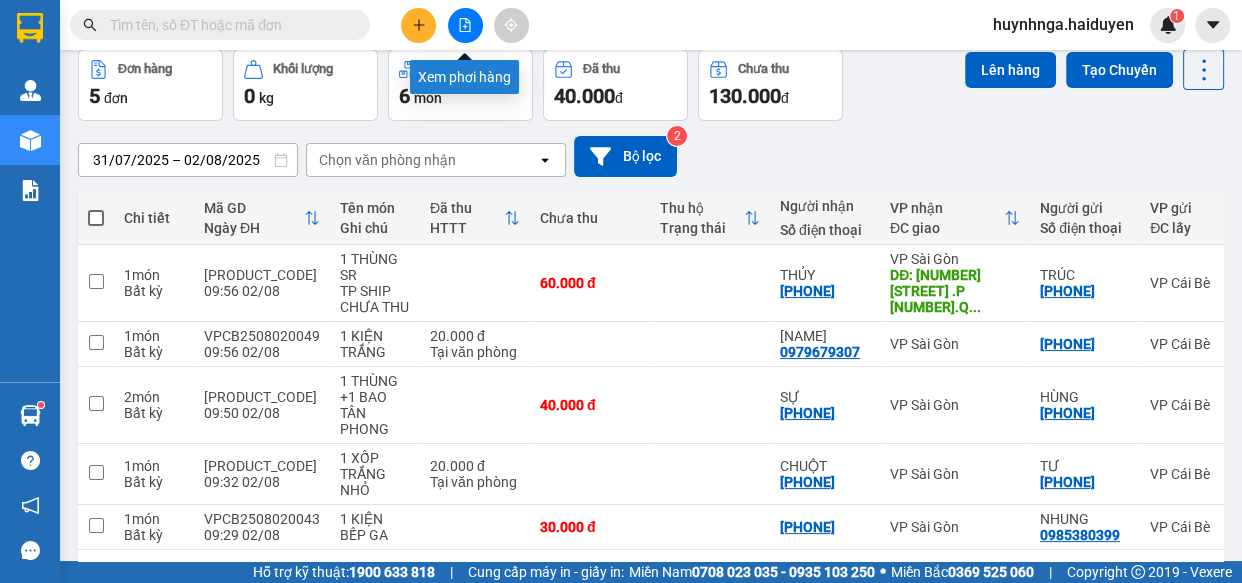 click 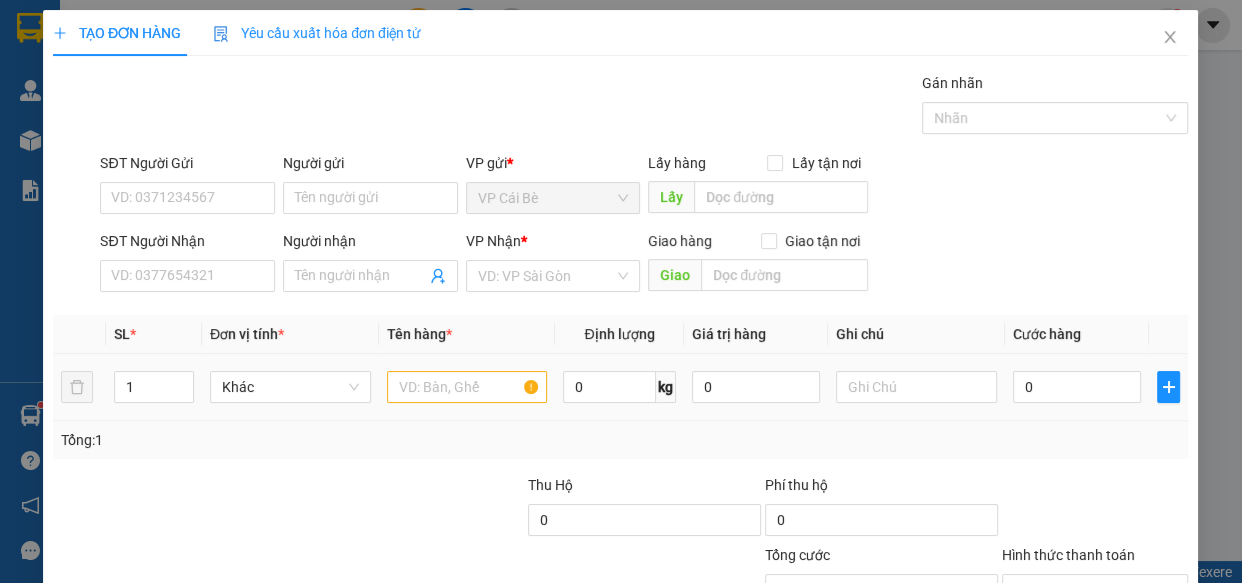scroll, scrollTop: 0, scrollLeft: 0, axis: both 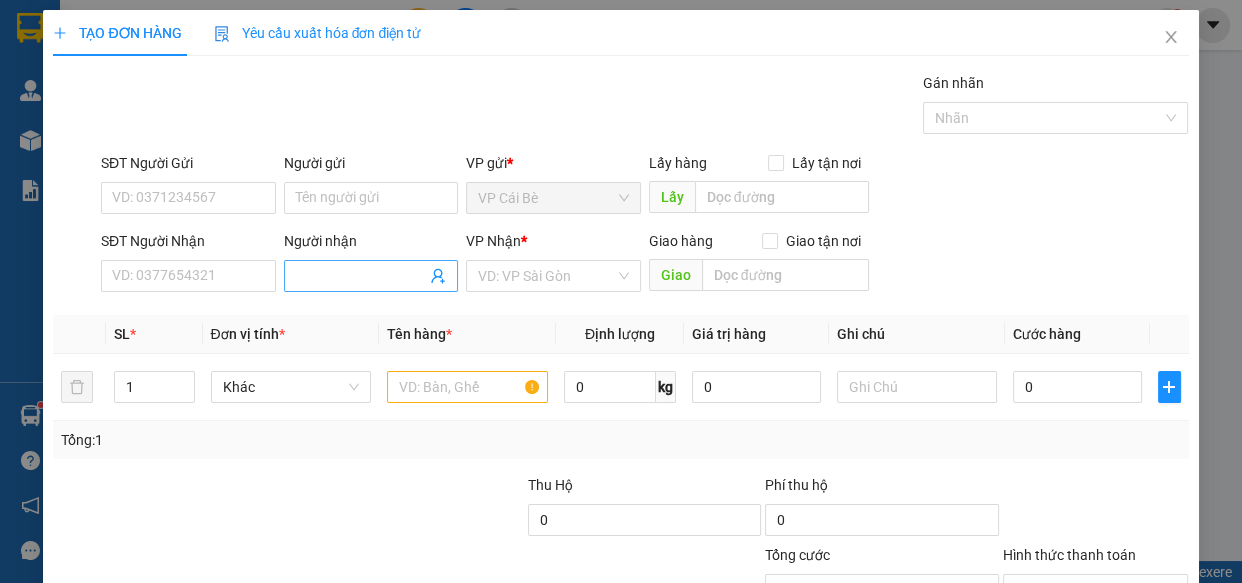 click on "Người nhận" at bounding box center (361, 276) 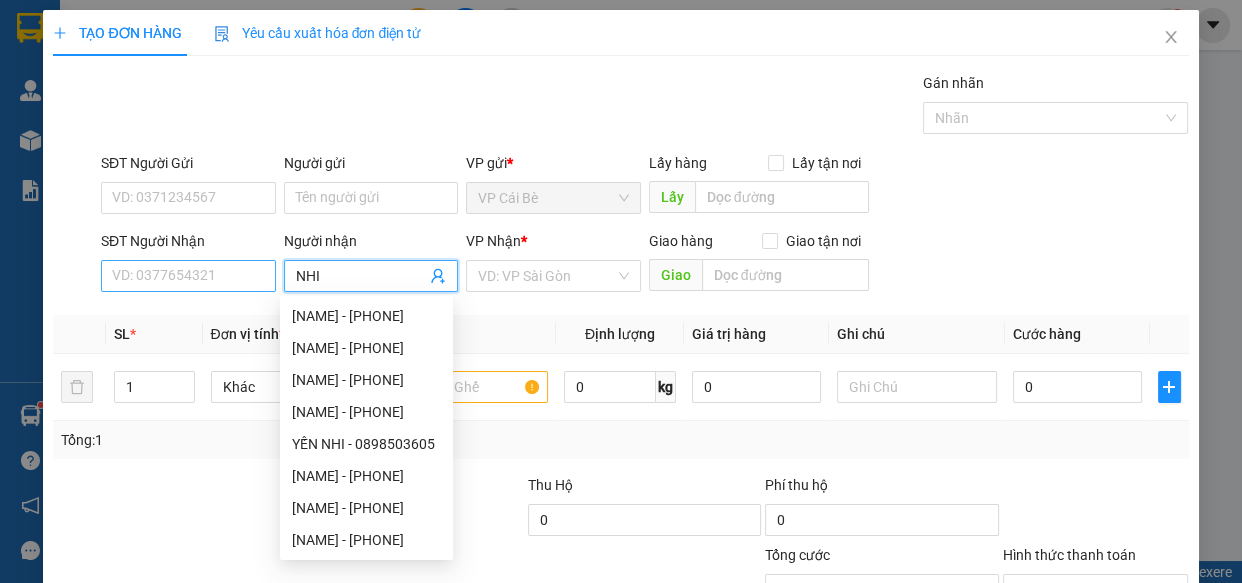 type on "NHI" 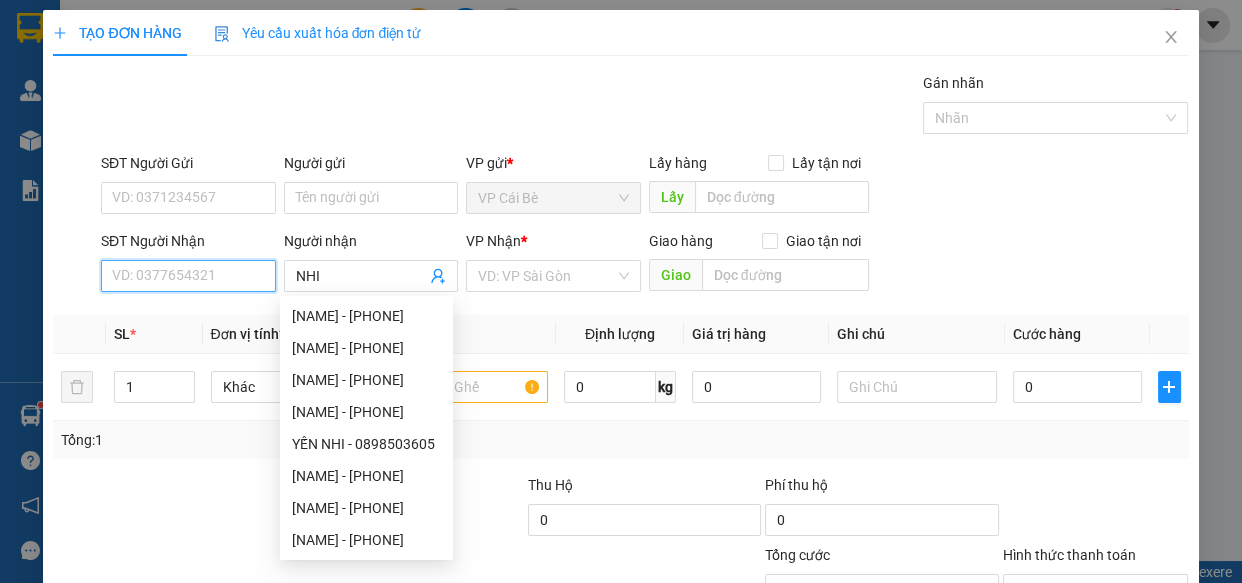 click on "SĐT Người Nhận" at bounding box center (188, 276) 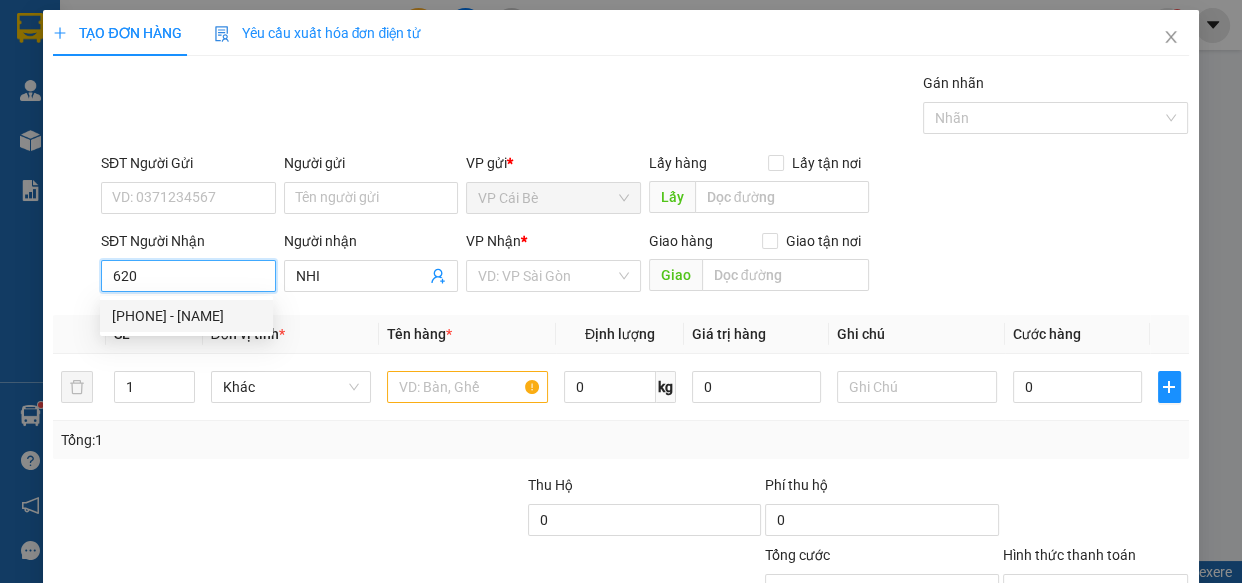 click on "[PHONE] - [NAME]" at bounding box center [186, 316] 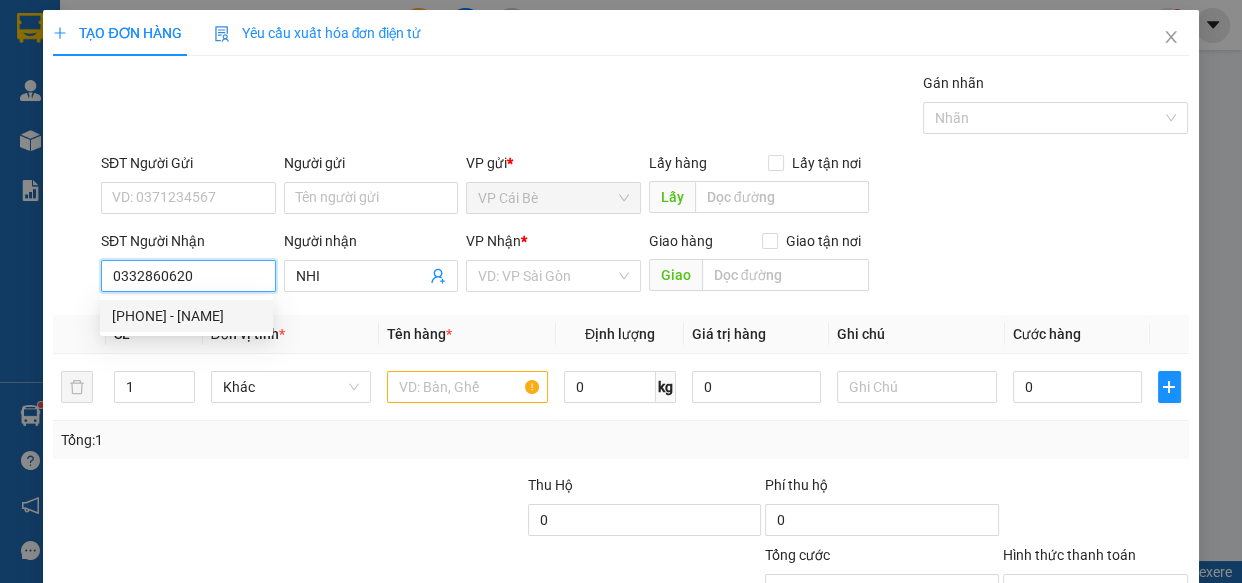 type on "30.000" 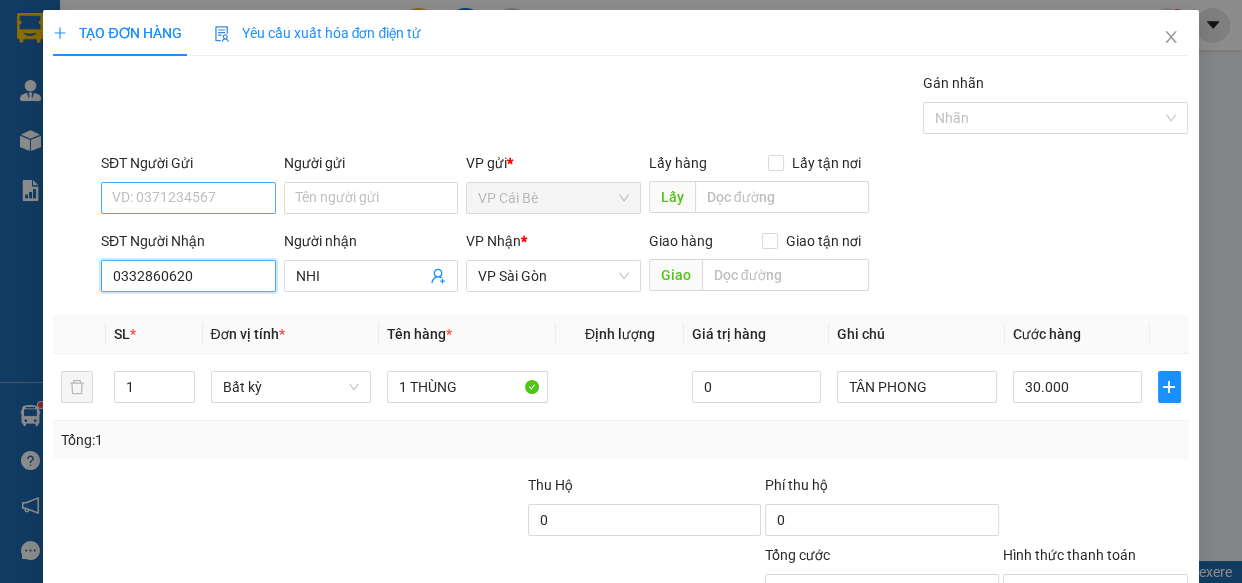 type on "0332860620" 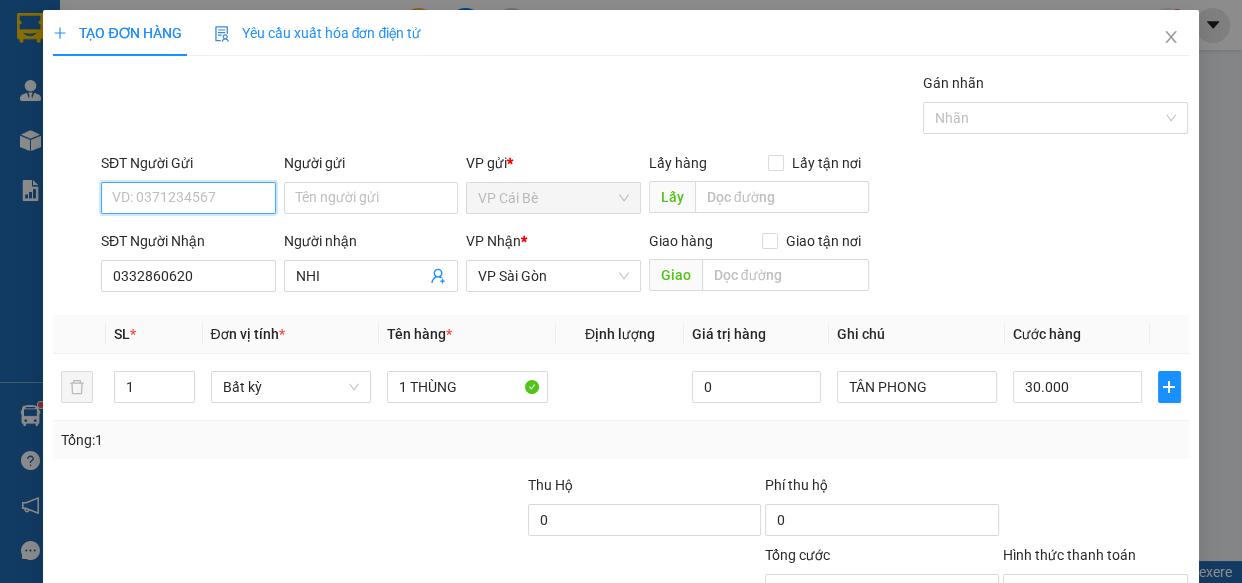 click on "SĐT Người Gửi" at bounding box center (188, 198) 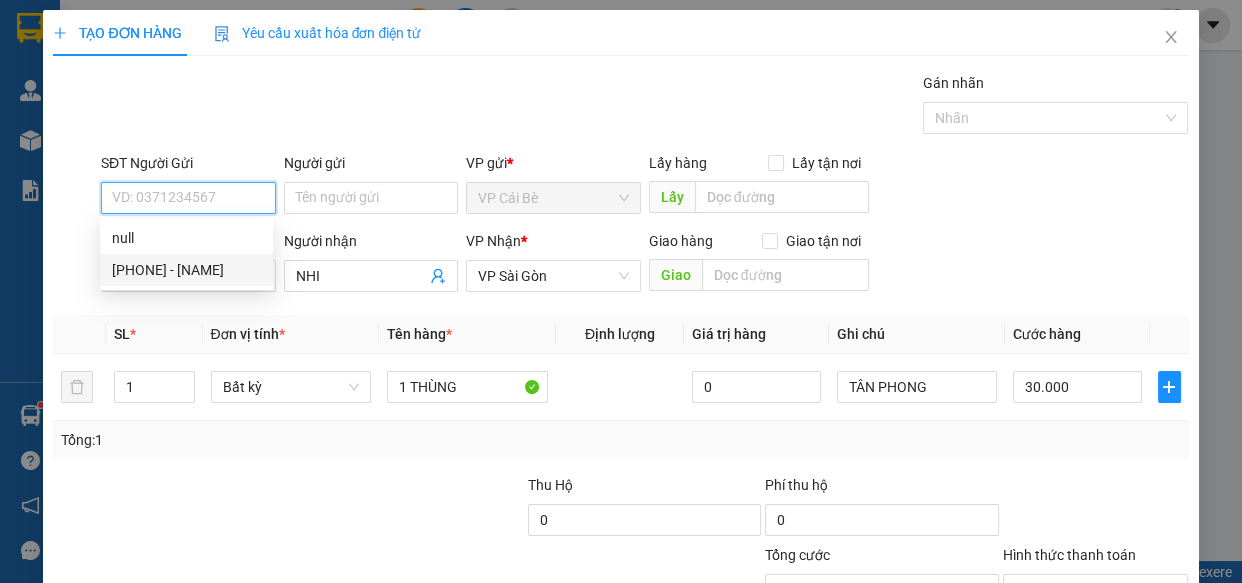 click on "[PHONE] - [NAME]" at bounding box center [186, 270] 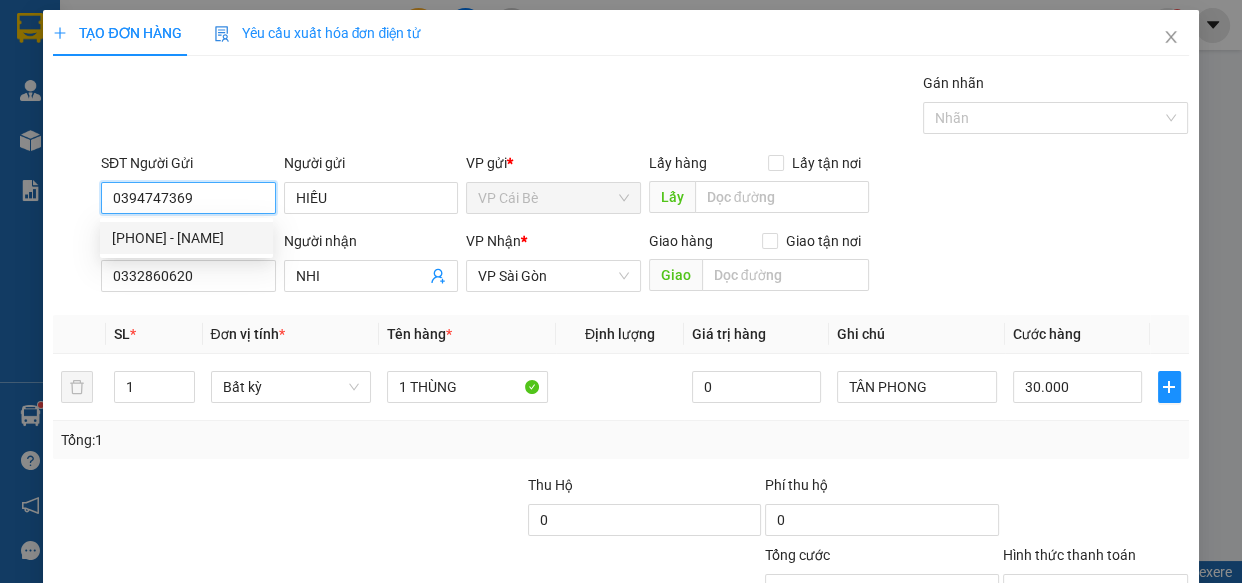 type on "60.000" 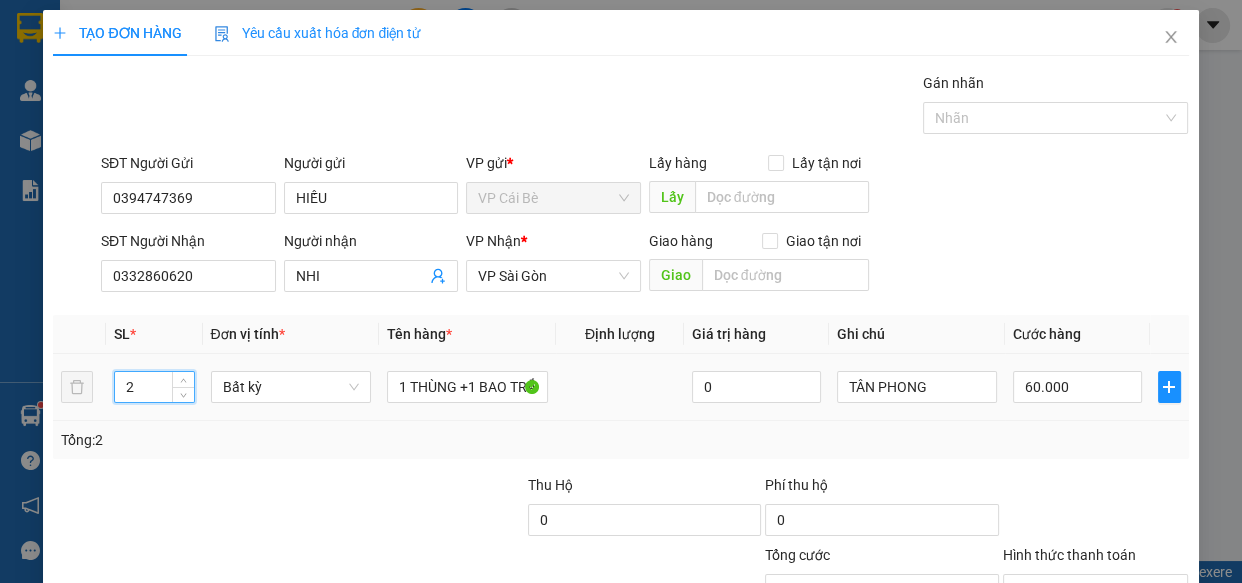 click on "2" at bounding box center (154, 387) 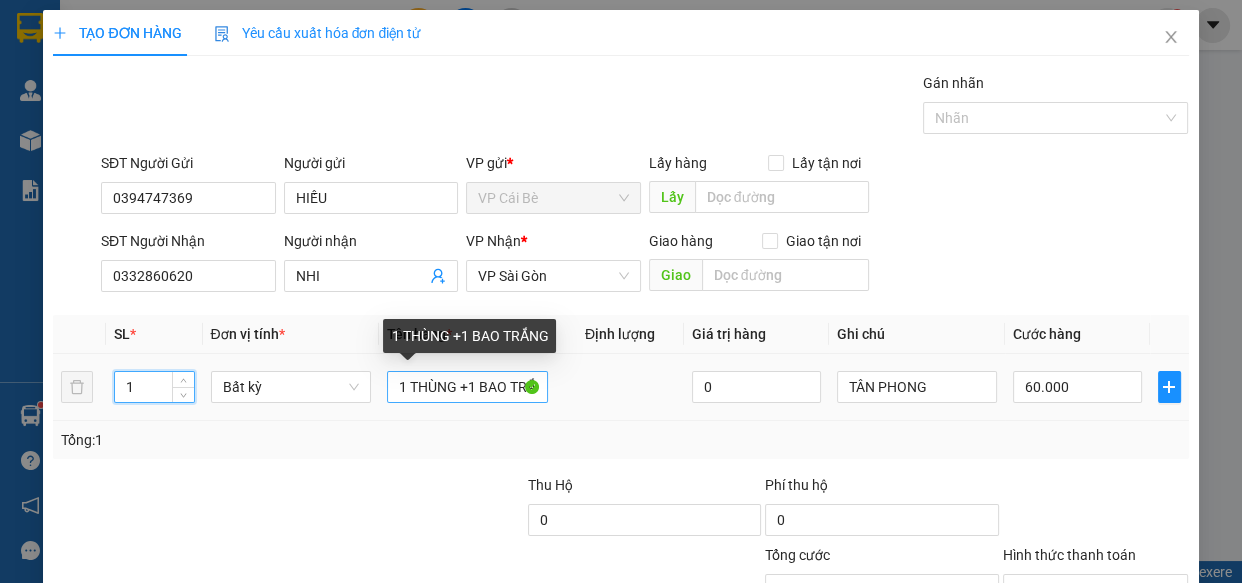 type on "1" 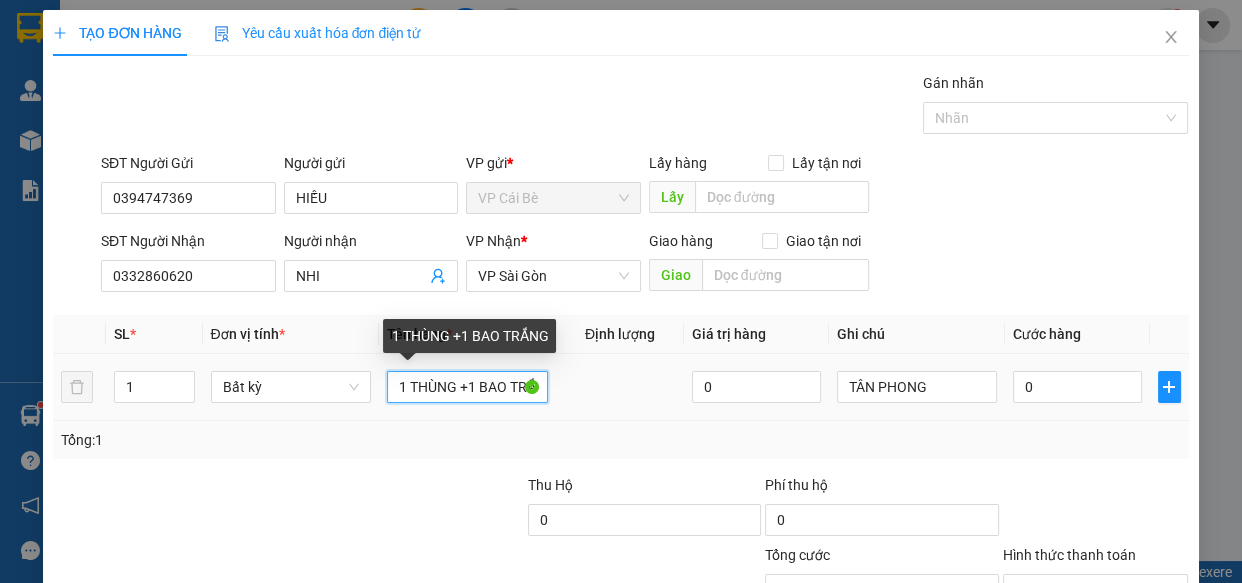 type on "0" 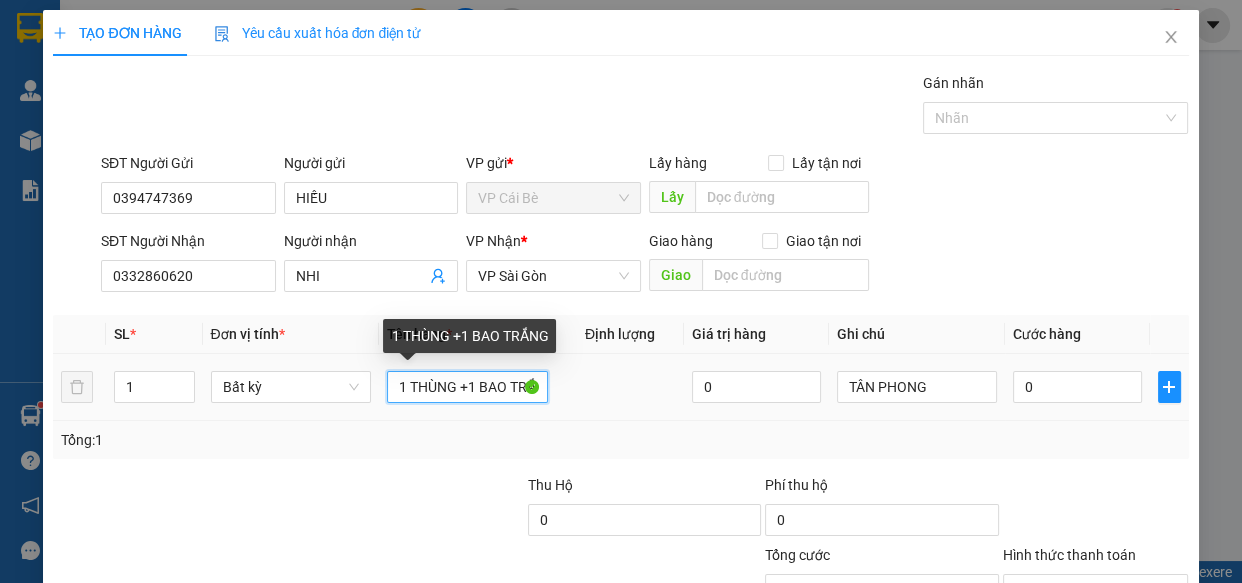 type on "0" 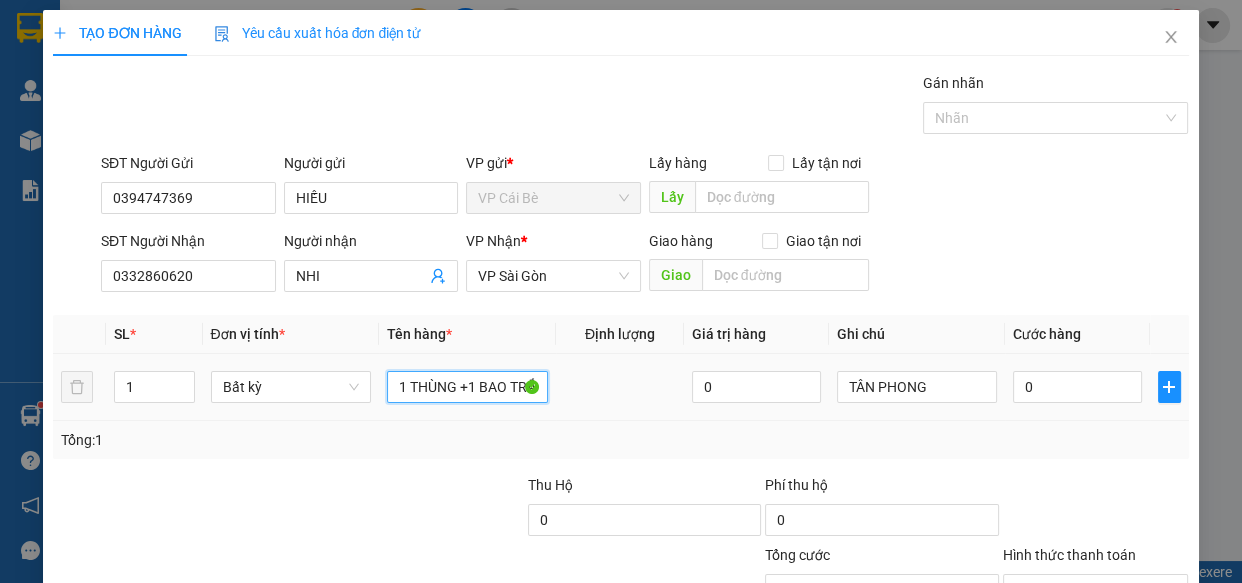 drag, startPoint x: 455, startPoint y: 386, endPoint x: 680, endPoint y: 390, distance: 225.03555 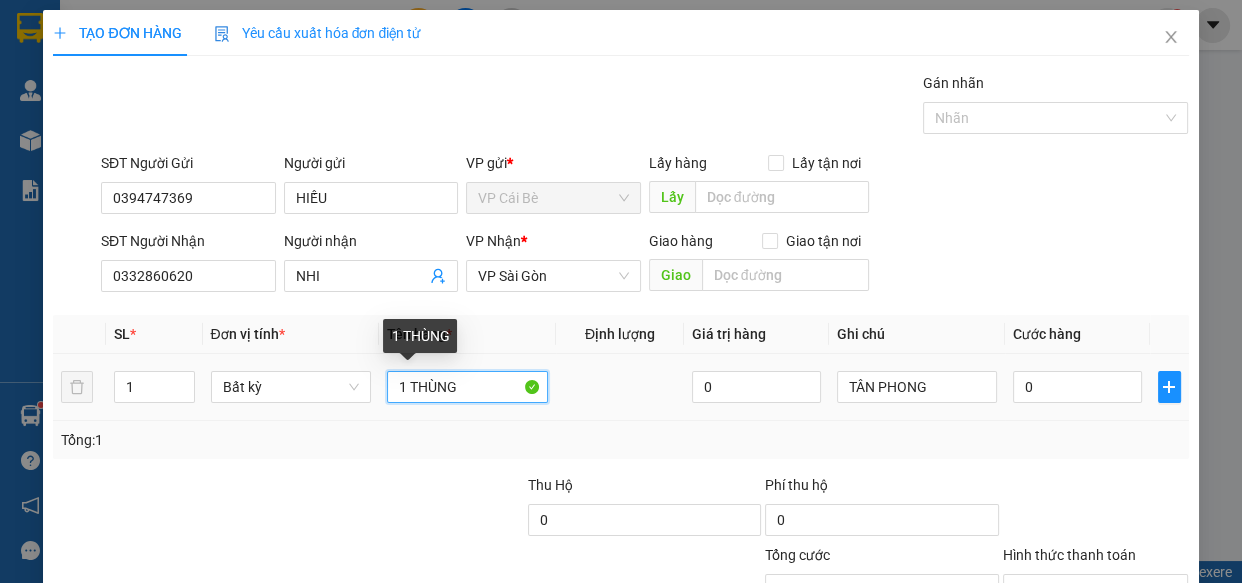 drag, startPoint x: 455, startPoint y: 385, endPoint x: 493, endPoint y: 385, distance: 38 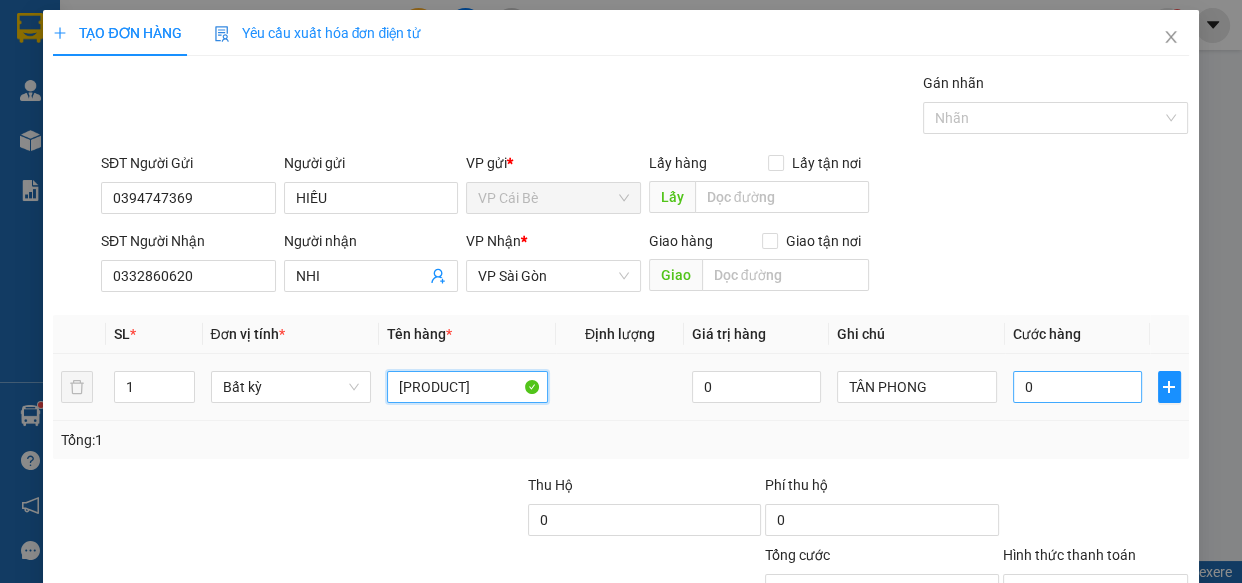 type on "[PRODUCT]" 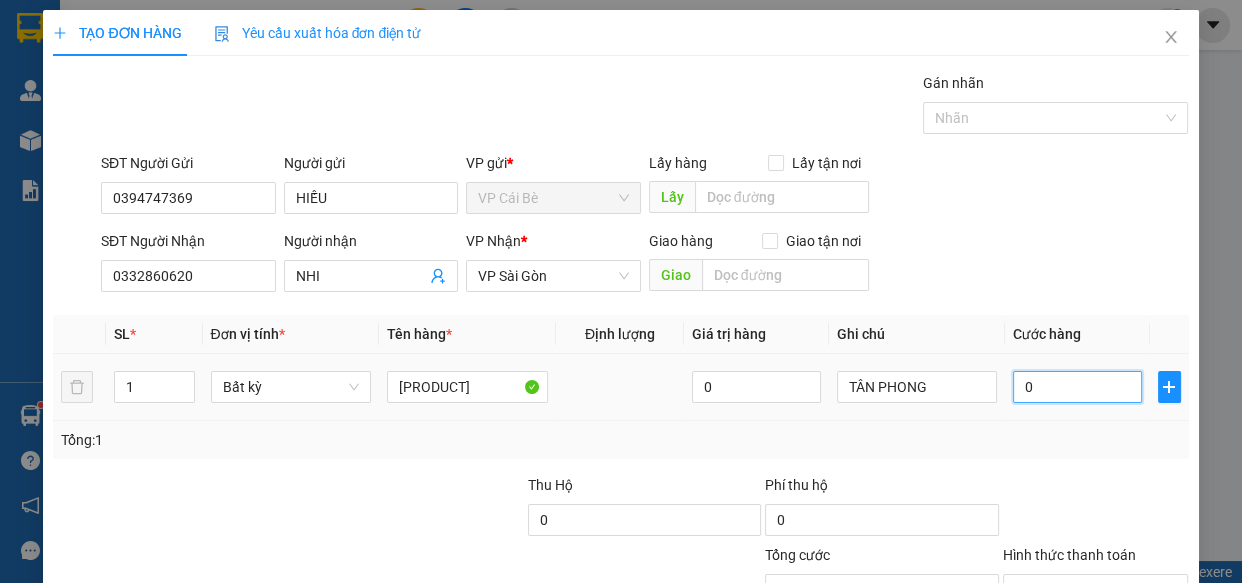 type on "0" 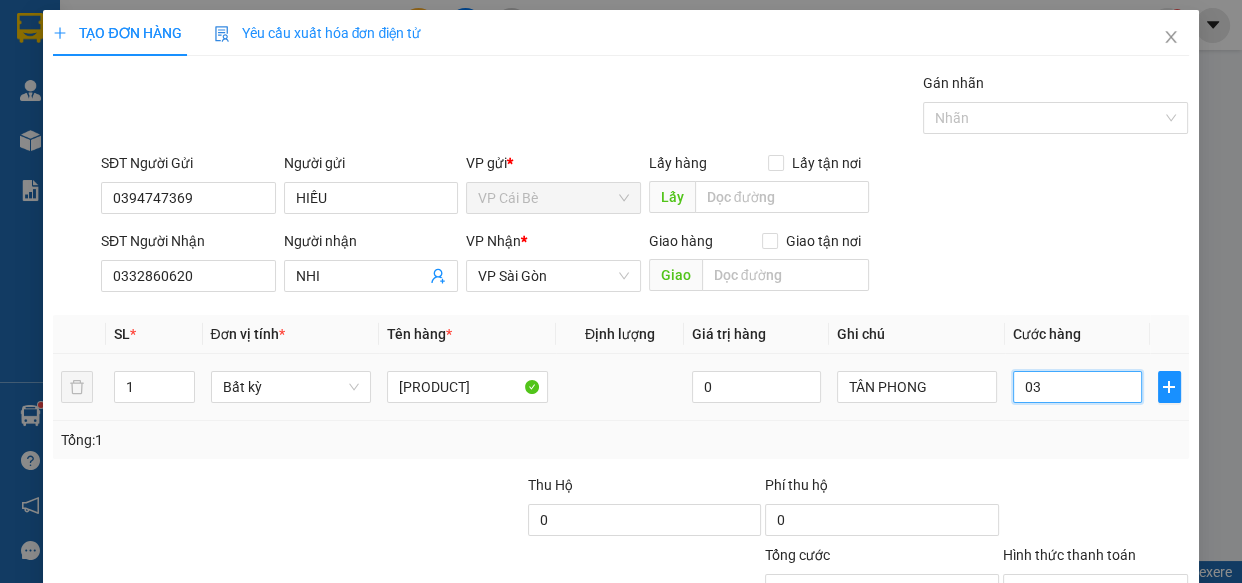 type on "30" 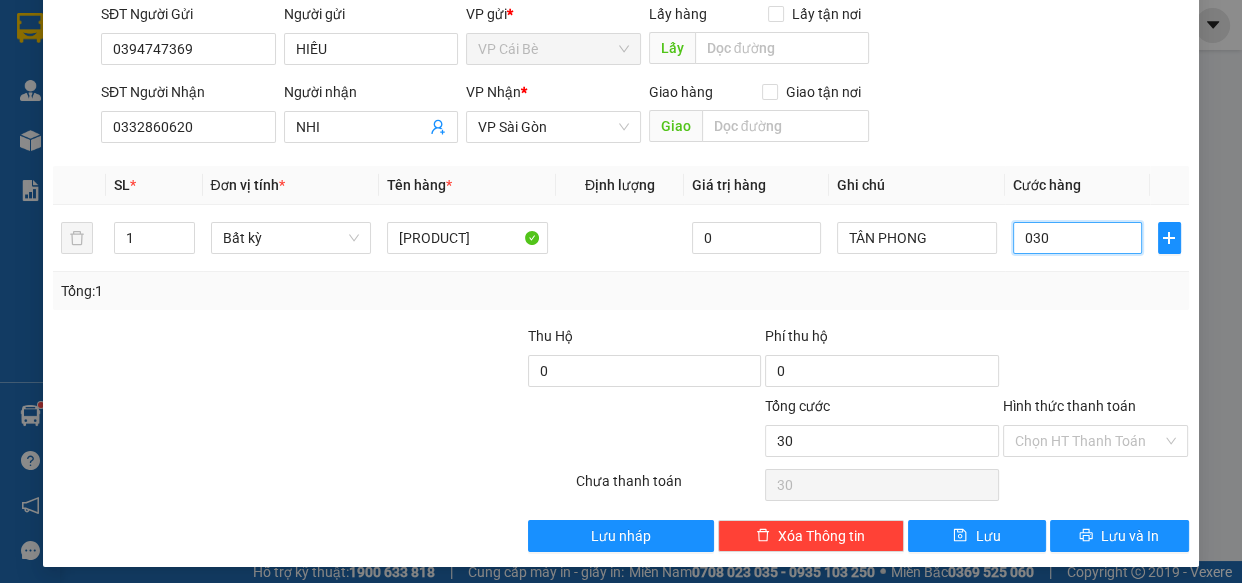 scroll, scrollTop: 156, scrollLeft: 0, axis: vertical 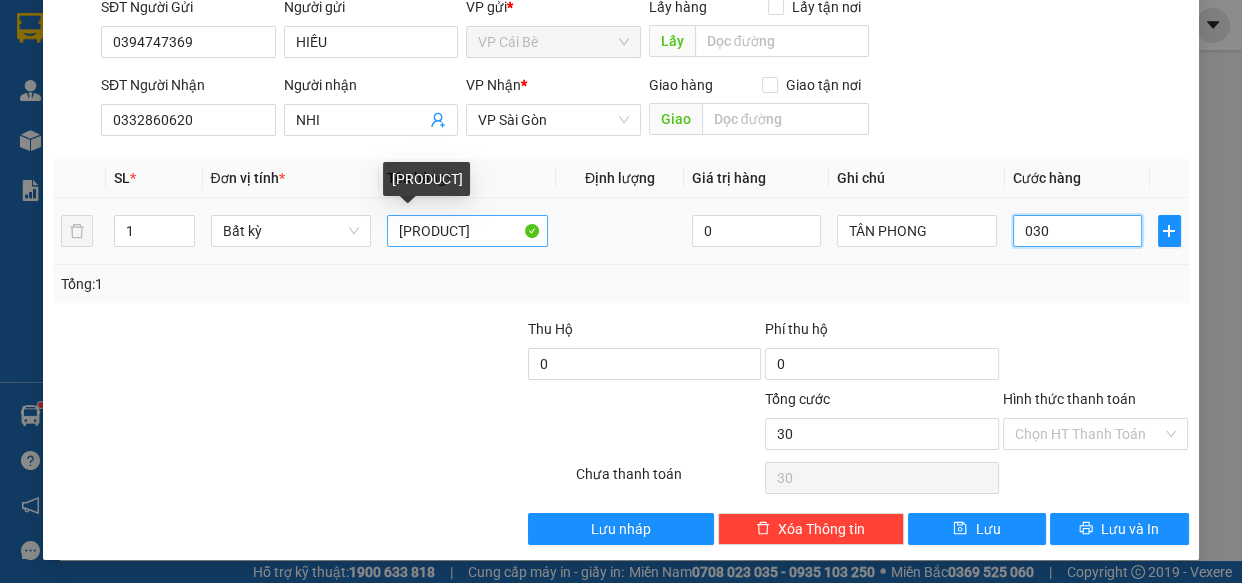 type on "030" 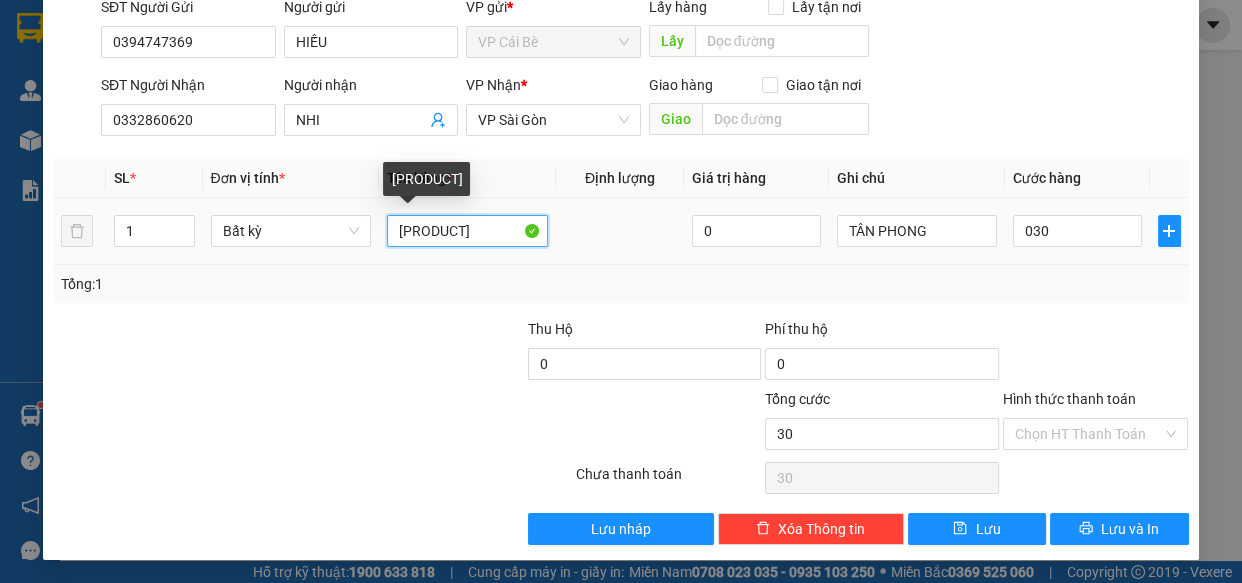 type on "30.000" 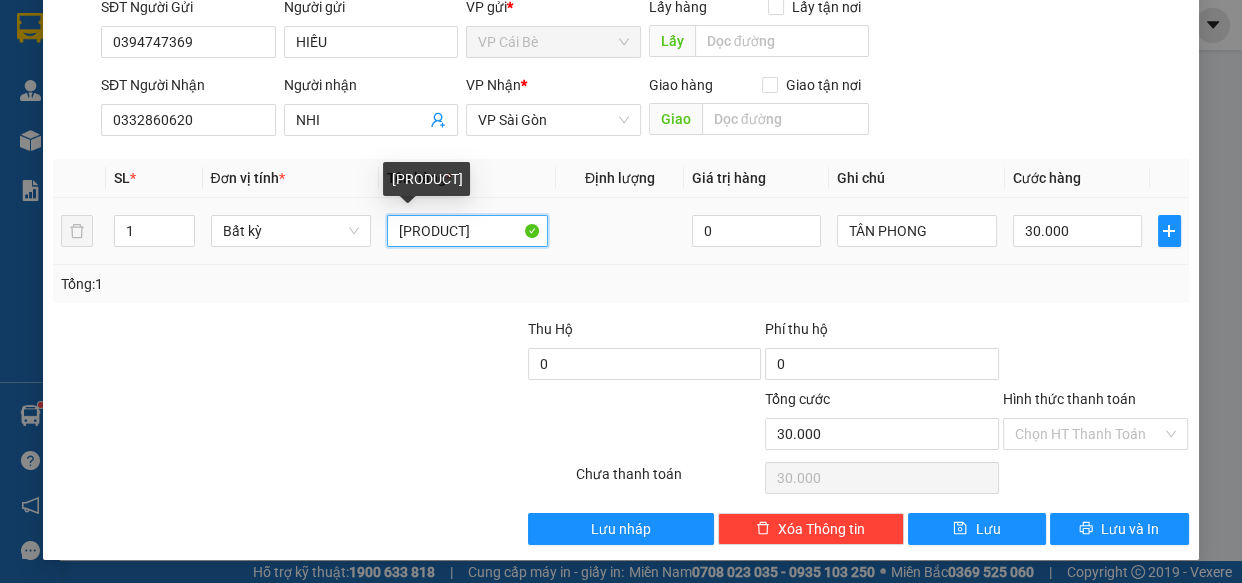 drag, startPoint x: 489, startPoint y: 226, endPoint x: 583, endPoint y: 226, distance: 94 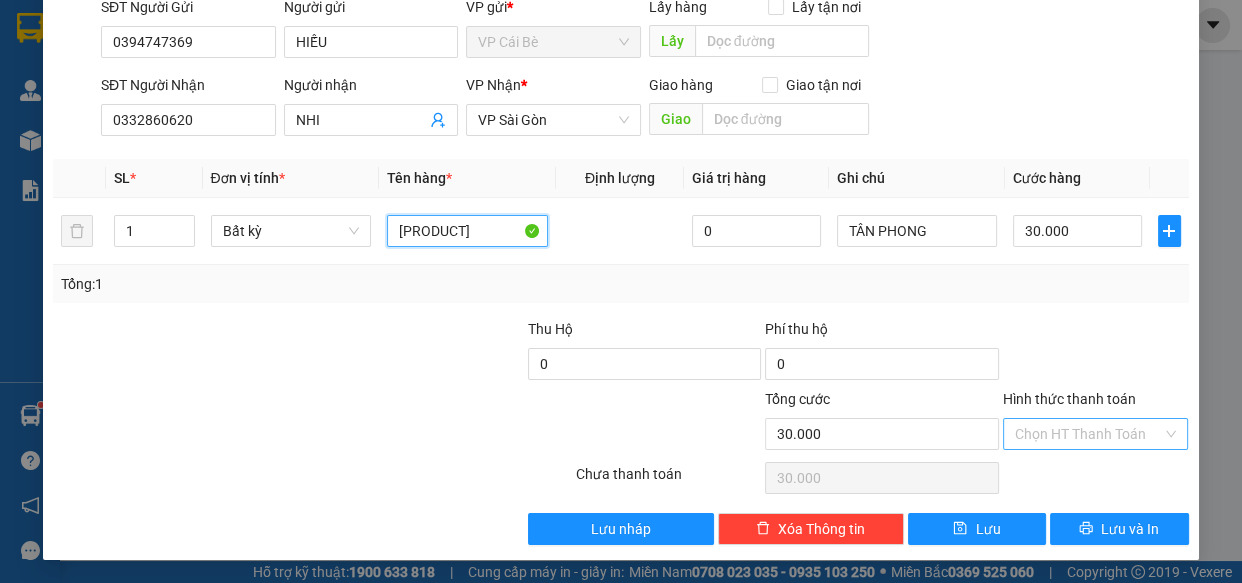type on "[PRODUCT]" 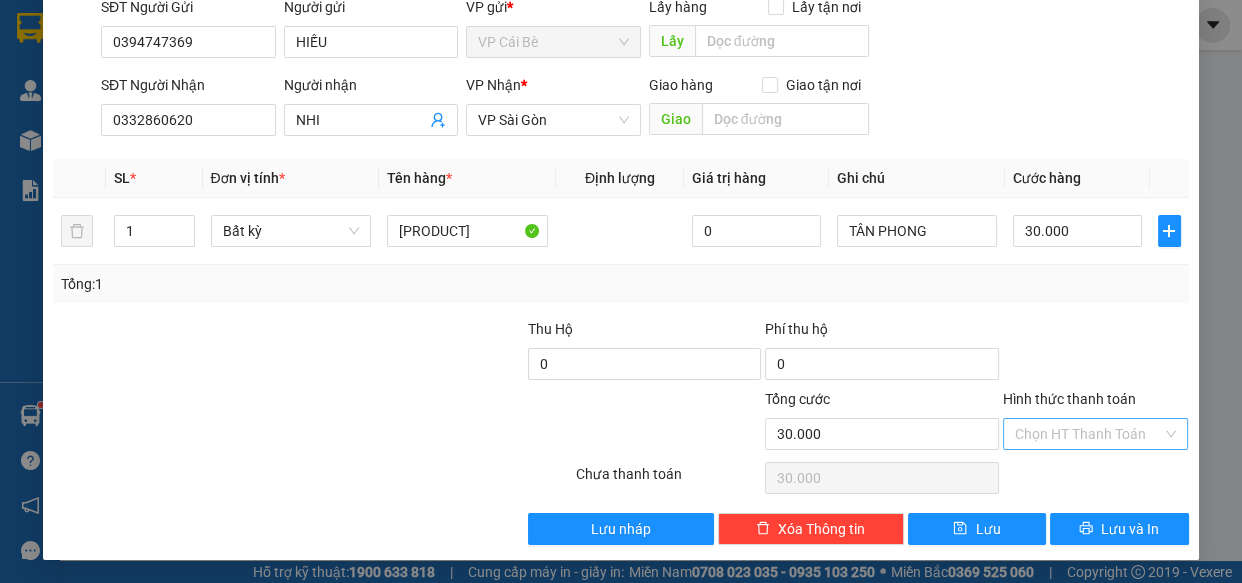 scroll, scrollTop: 0, scrollLeft: 0, axis: both 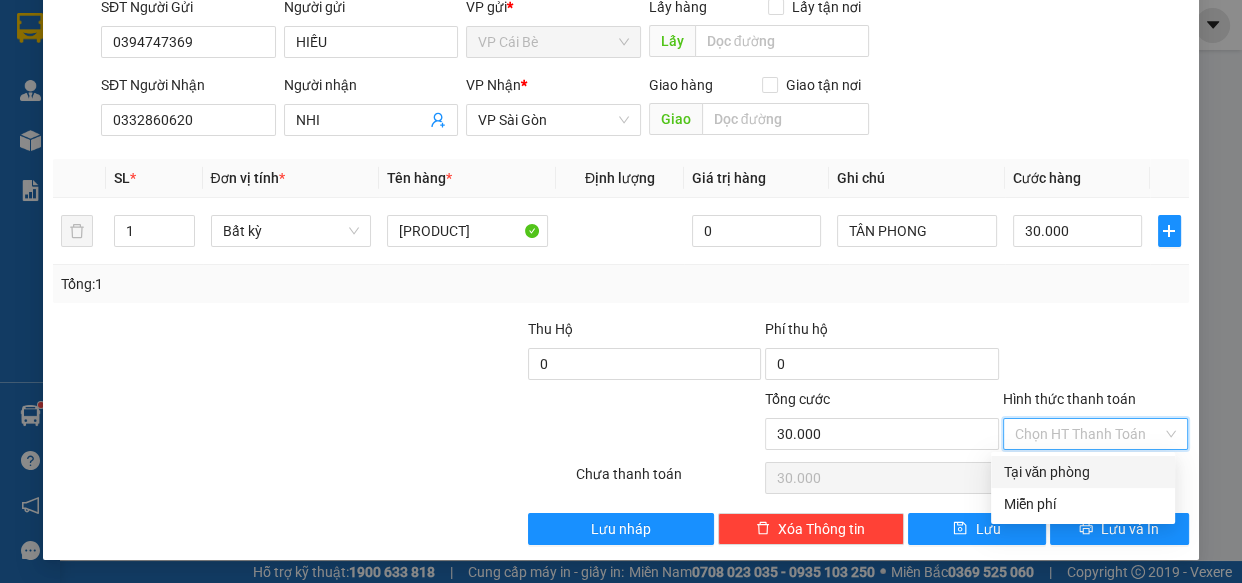click on "Tại văn phòng" at bounding box center [1083, 472] 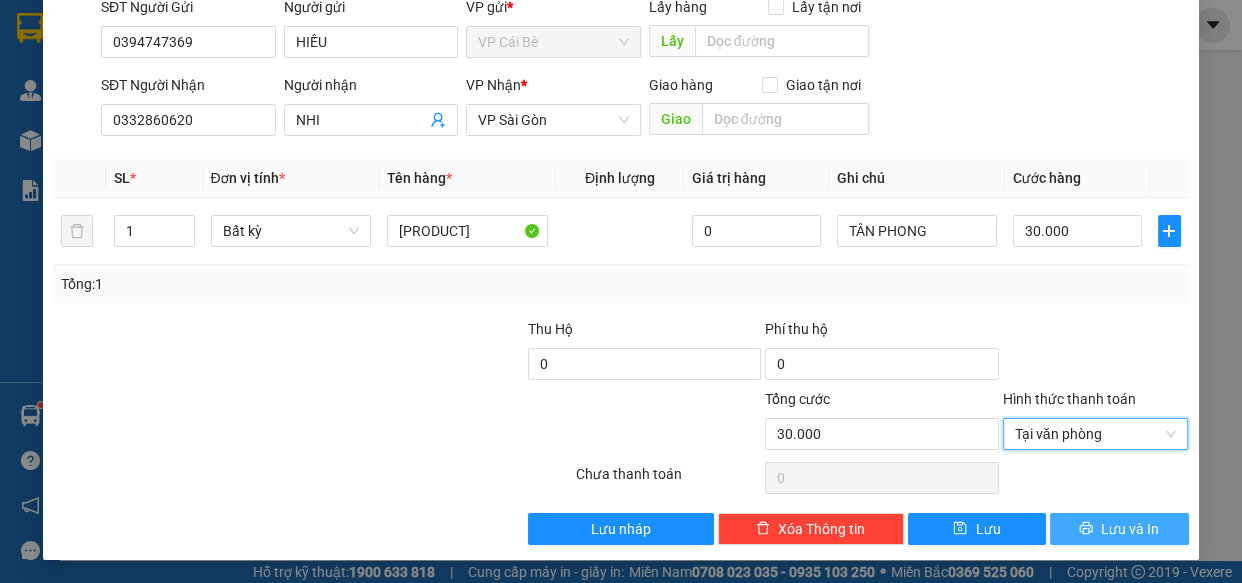 click on "Lưu và In" at bounding box center [1119, 529] 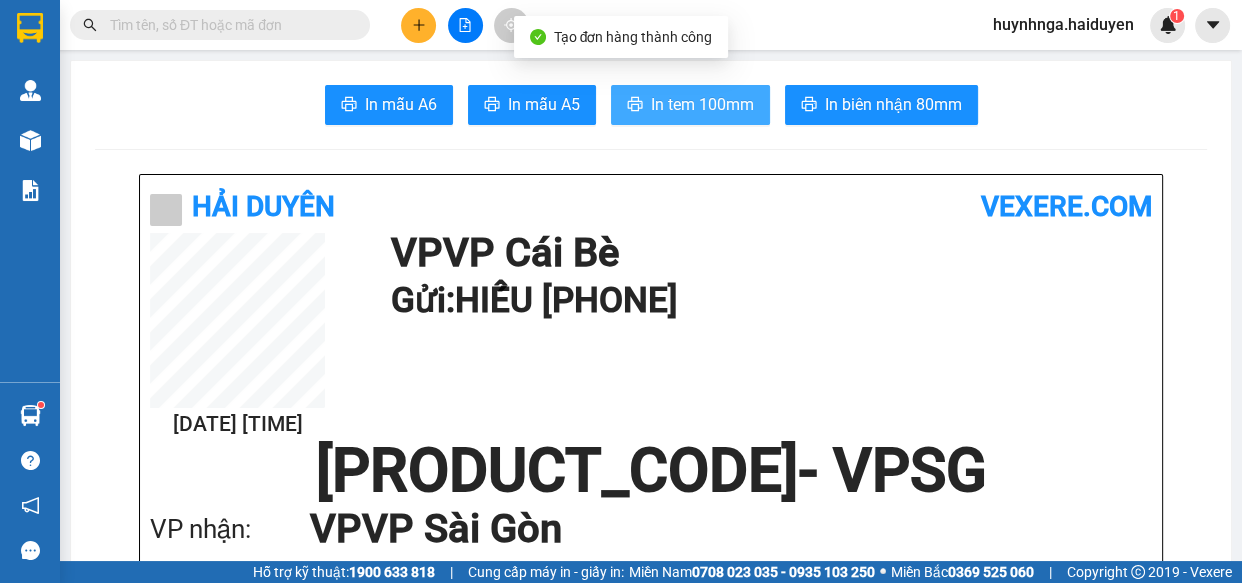 click on "In tem 100mm" at bounding box center [702, 104] 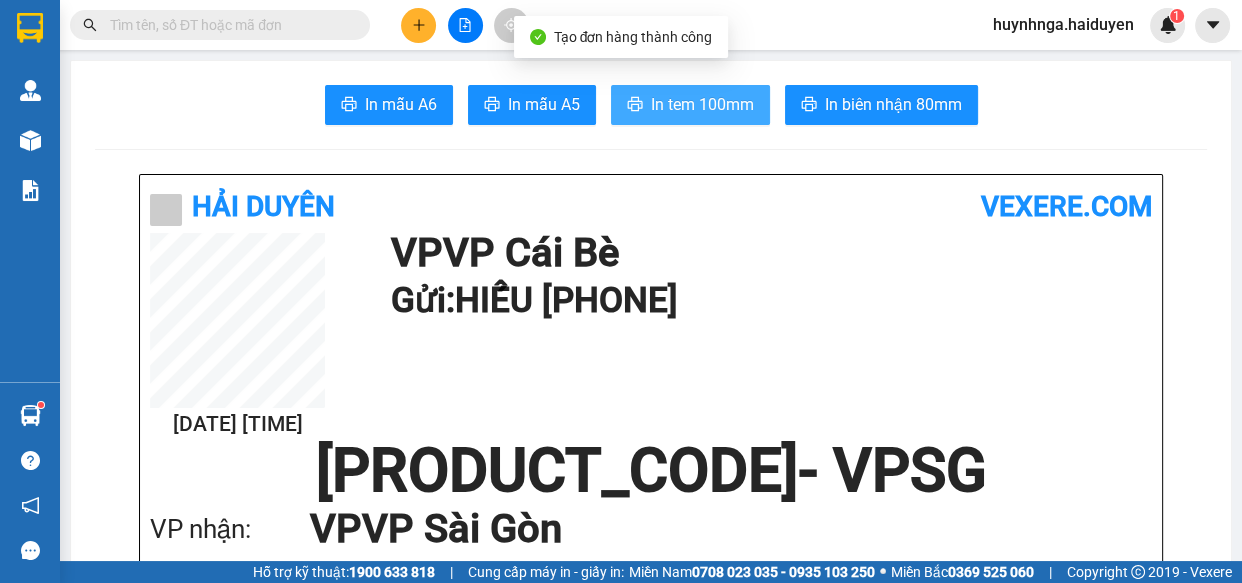 scroll, scrollTop: 0, scrollLeft: 0, axis: both 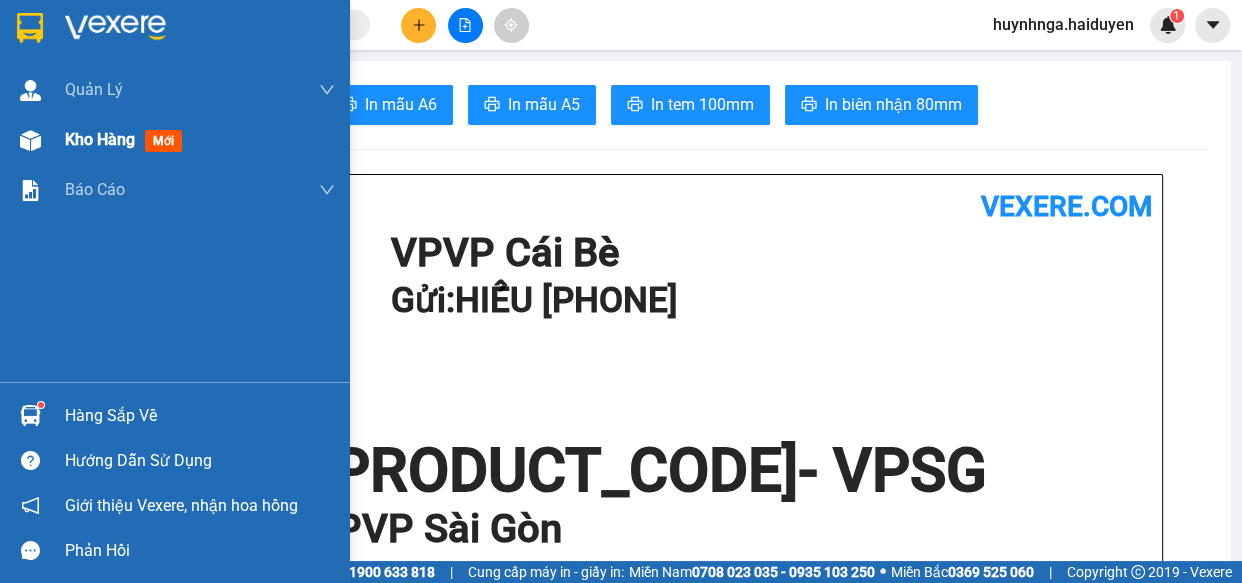 click on "Kho hàng" at bounding box center [100, 139] 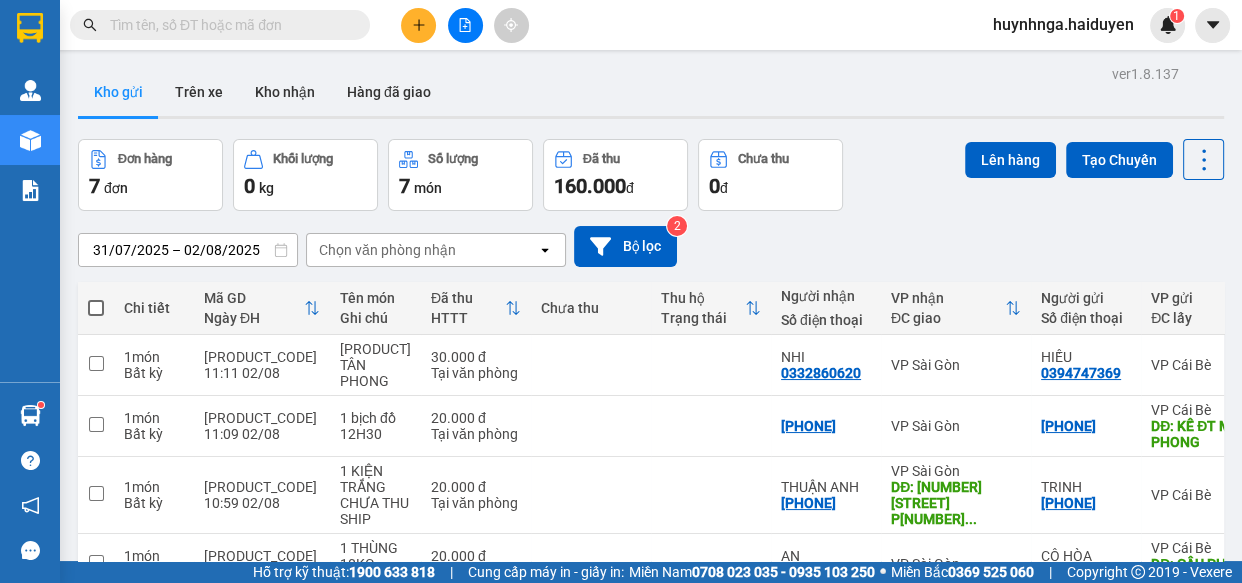 click at bounding box center (418, 25) 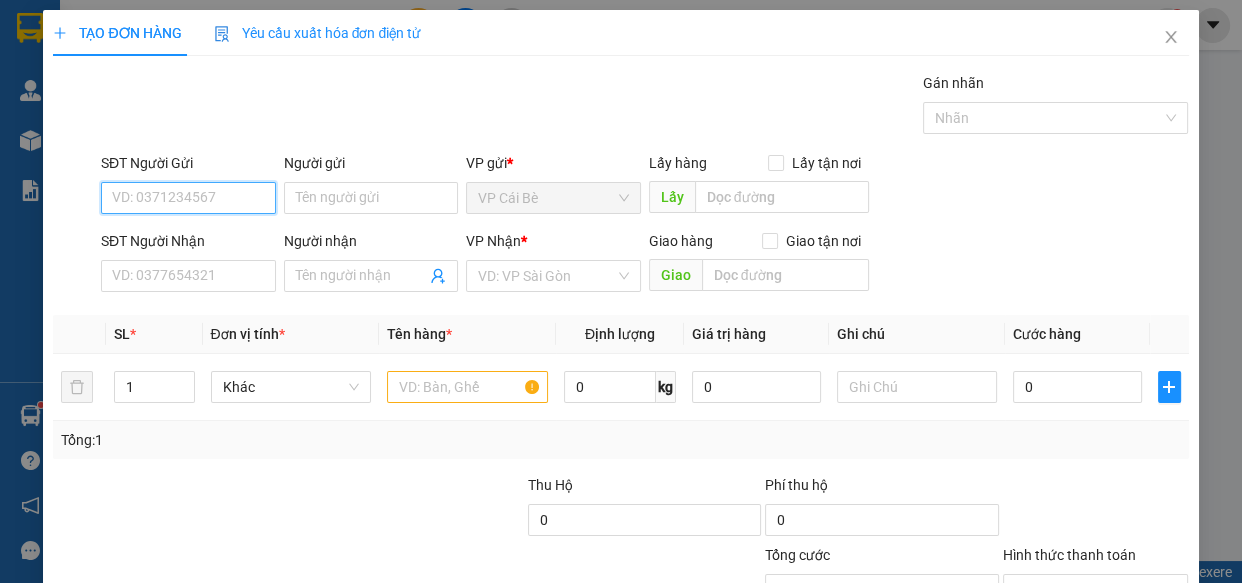 click on "SĐT Người Gửi" at bounding box center (188, 198) 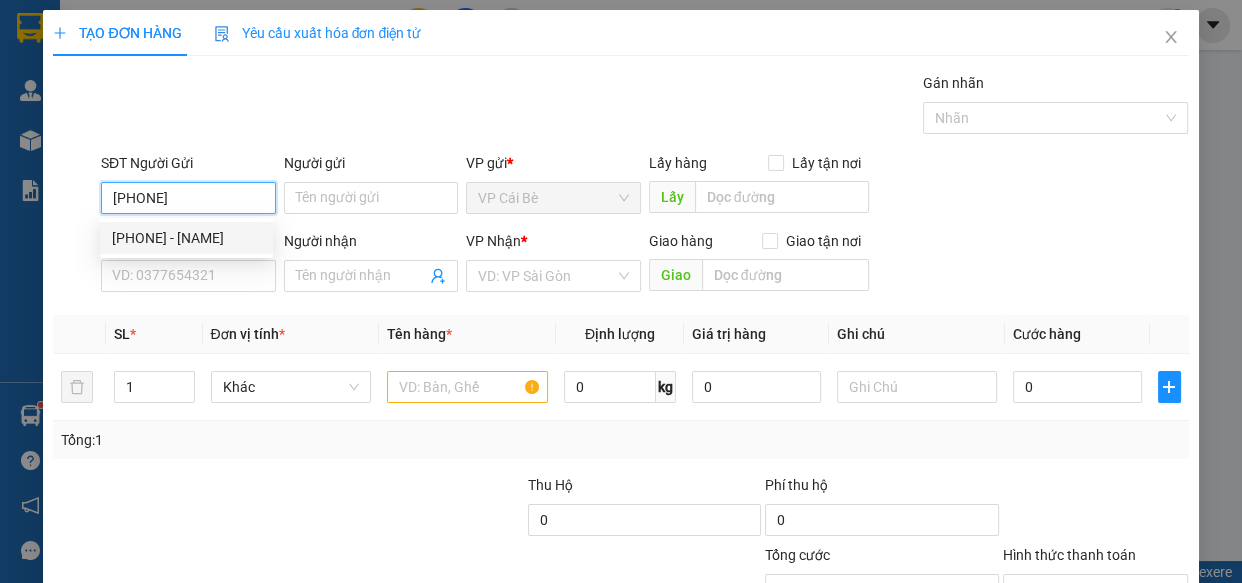 click on "[PHONE] - [NAME]" at bounding box center (186, 238) 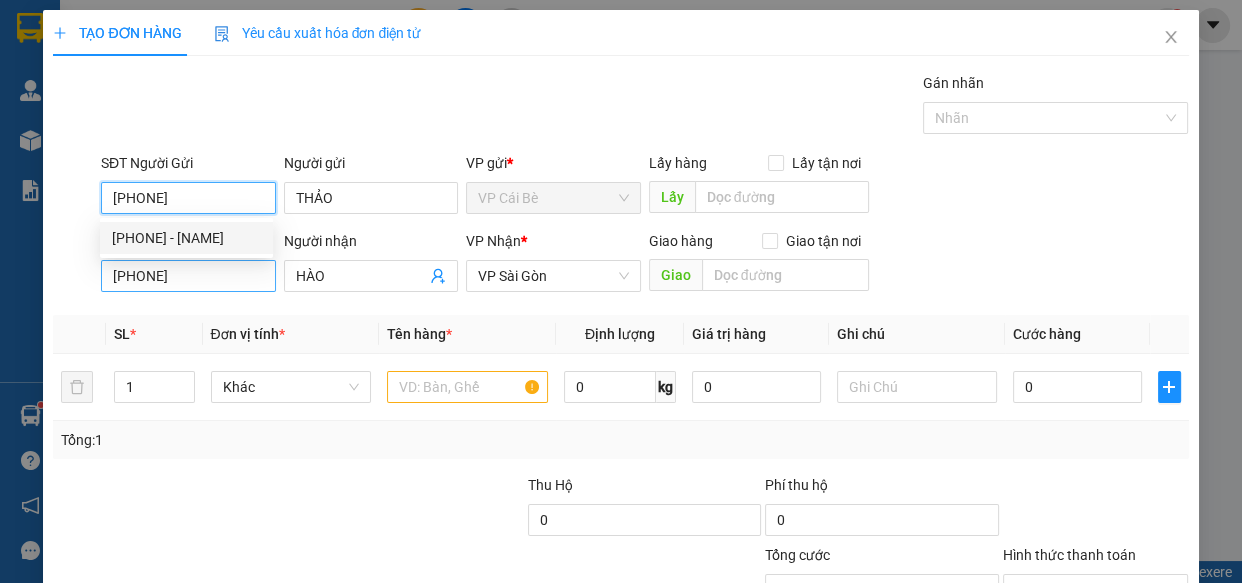 type on "40.000" 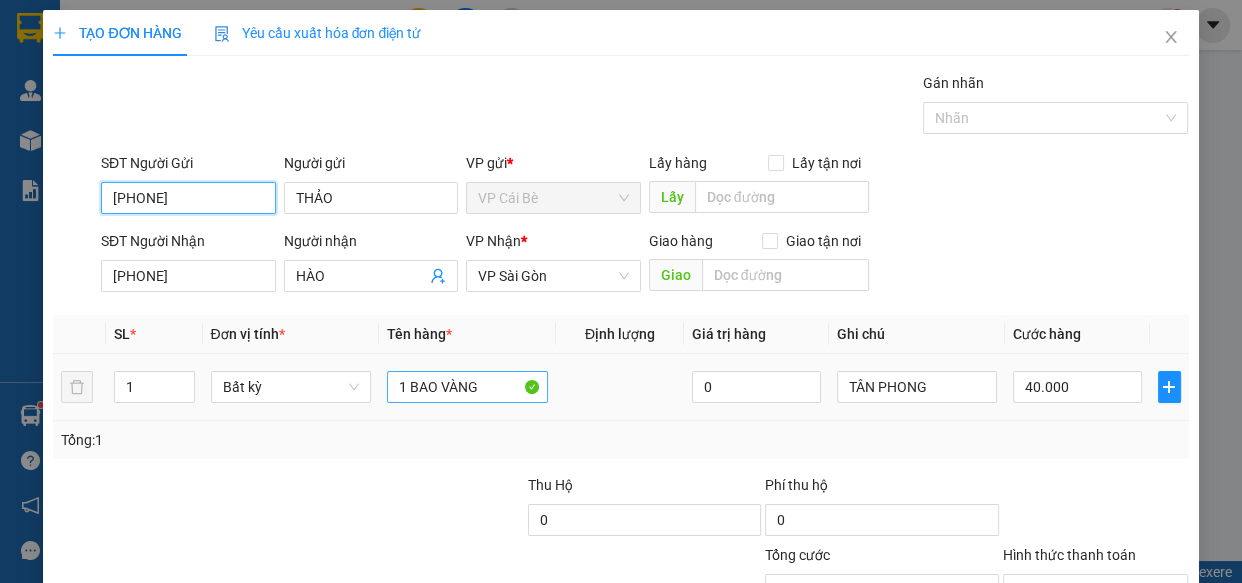 type on "[PHONE]" 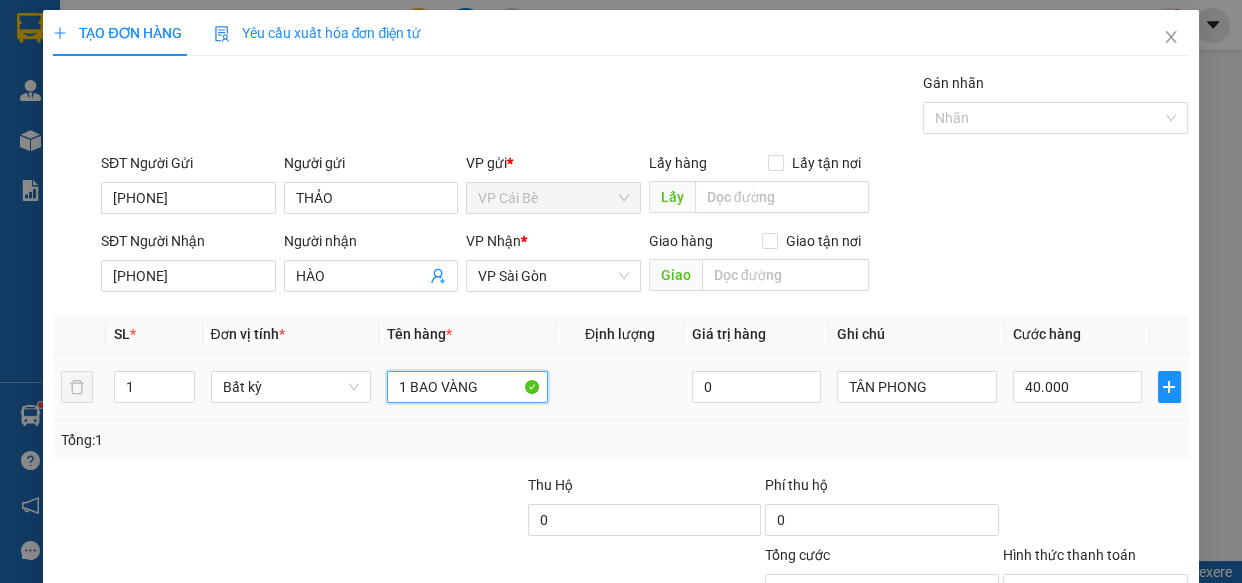 click on "1 BAO VÀNG" at bounding box center [467, 387] 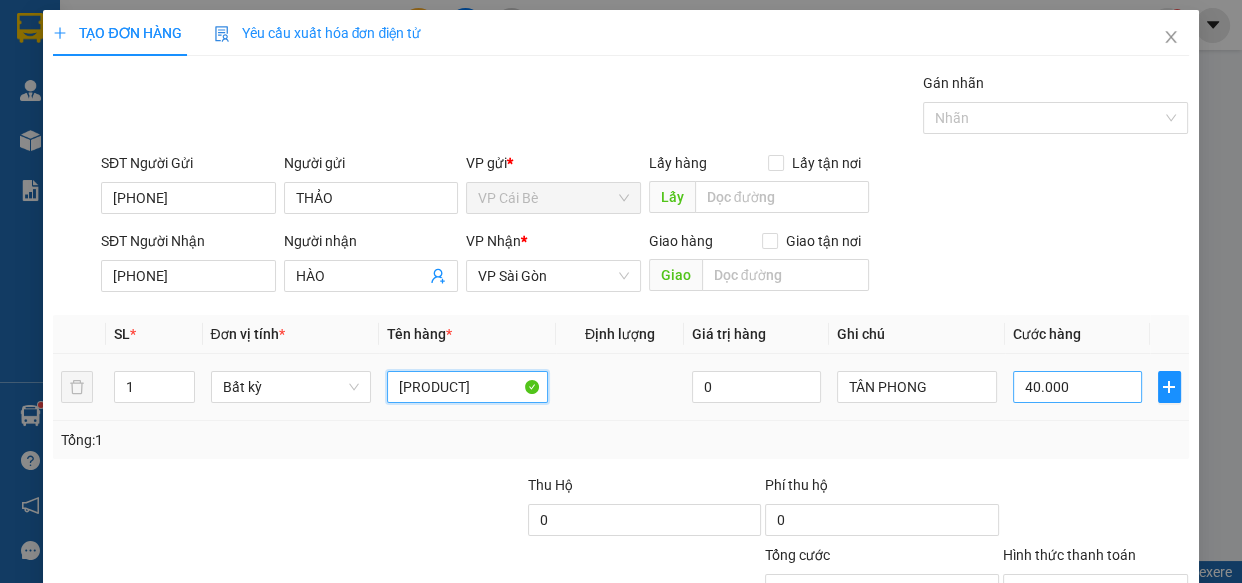 type on "[PRODUCT]" 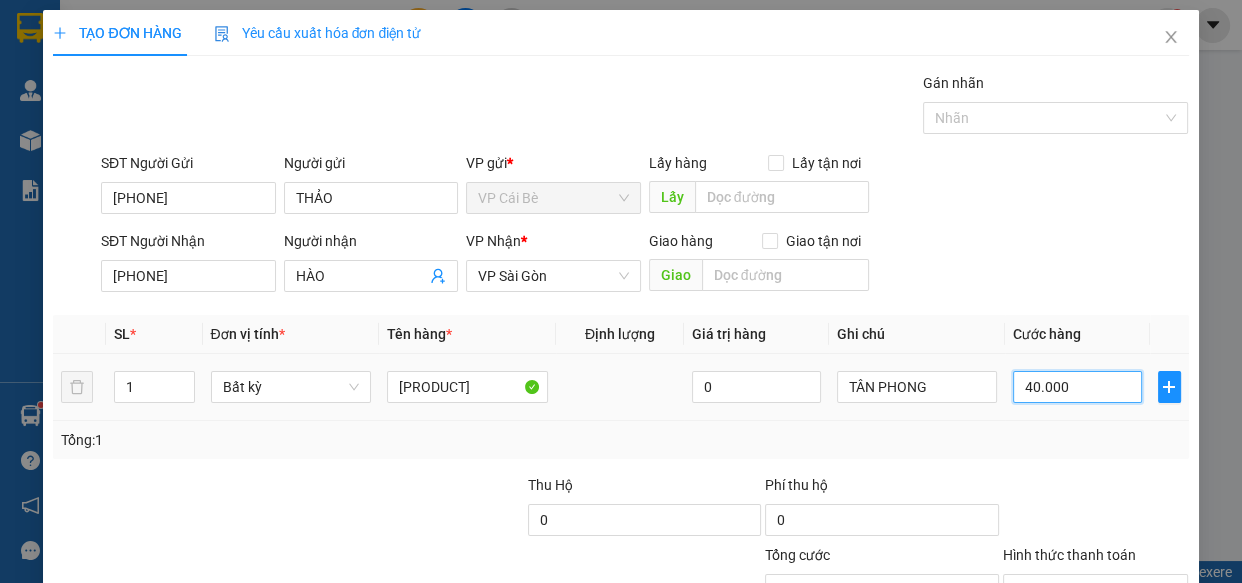 click on "40.000" at bounding box center (1077, 387) 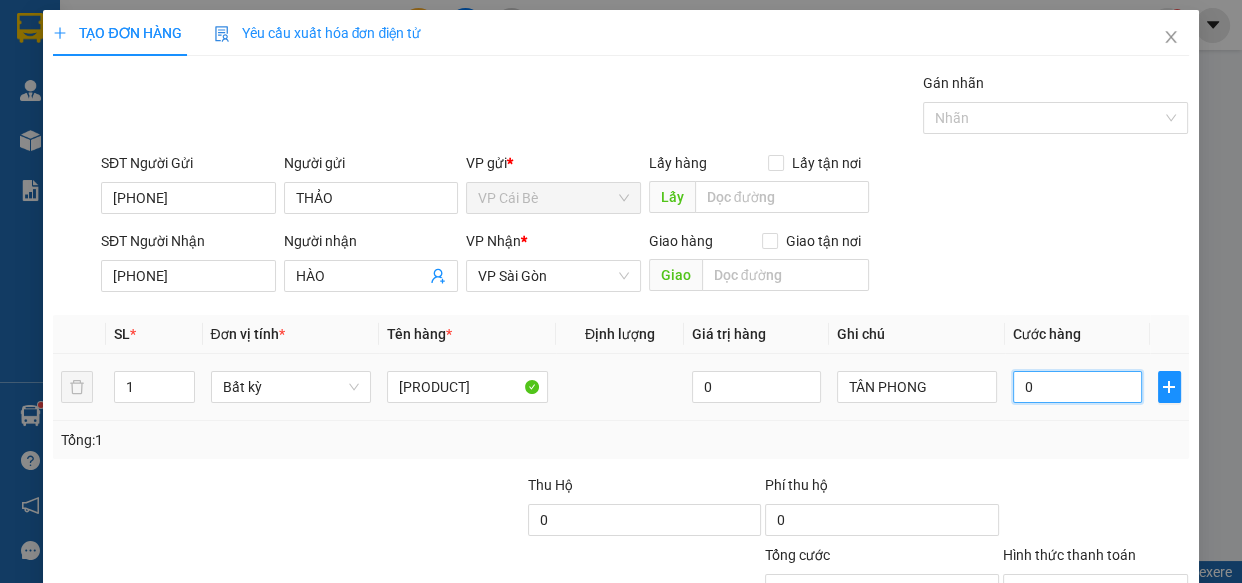 type on "2" 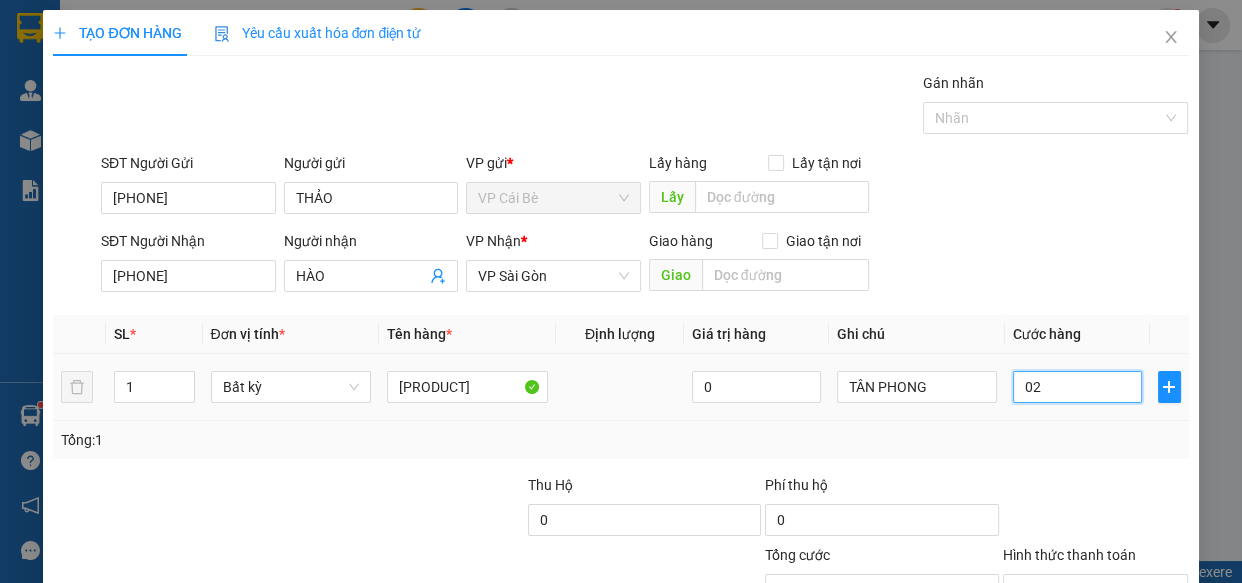 type on "20" 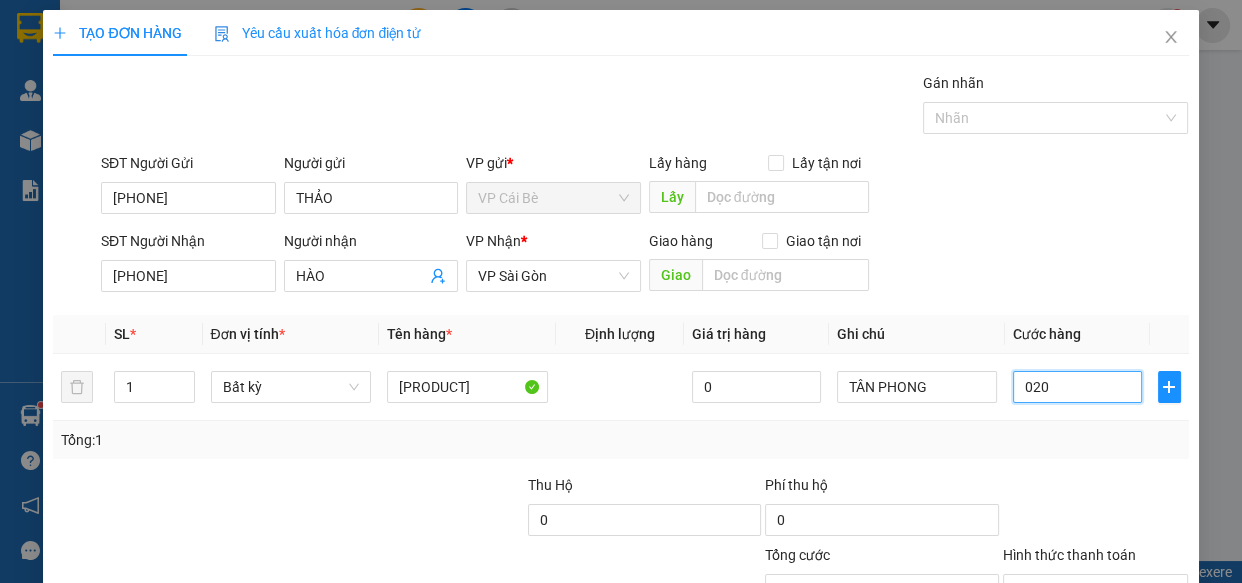 type on "020" 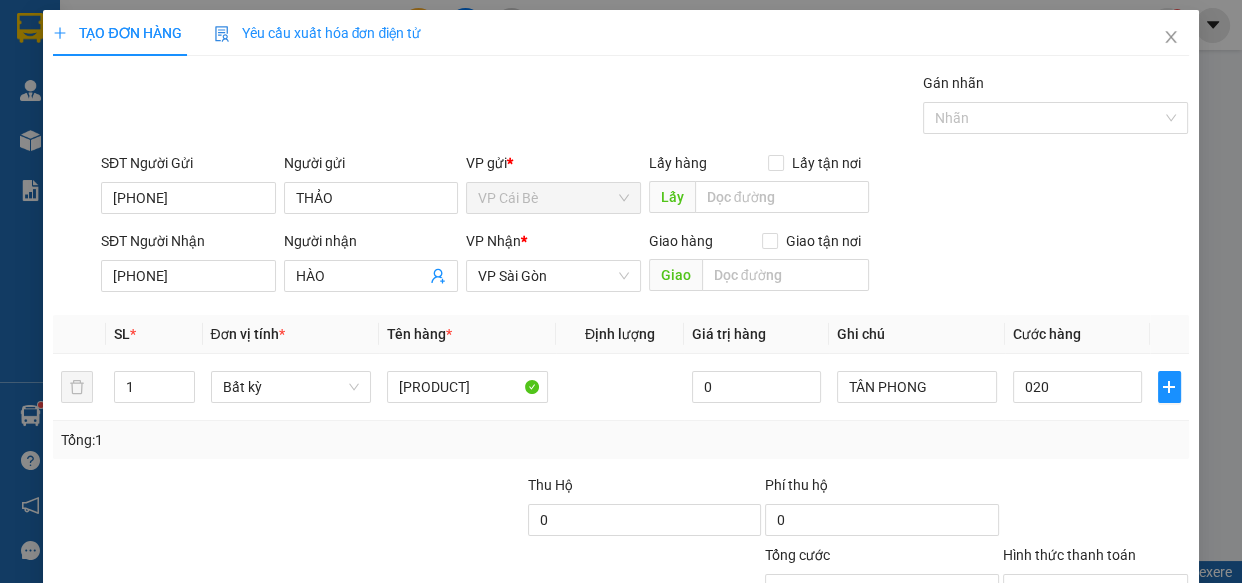 type on "20.000" 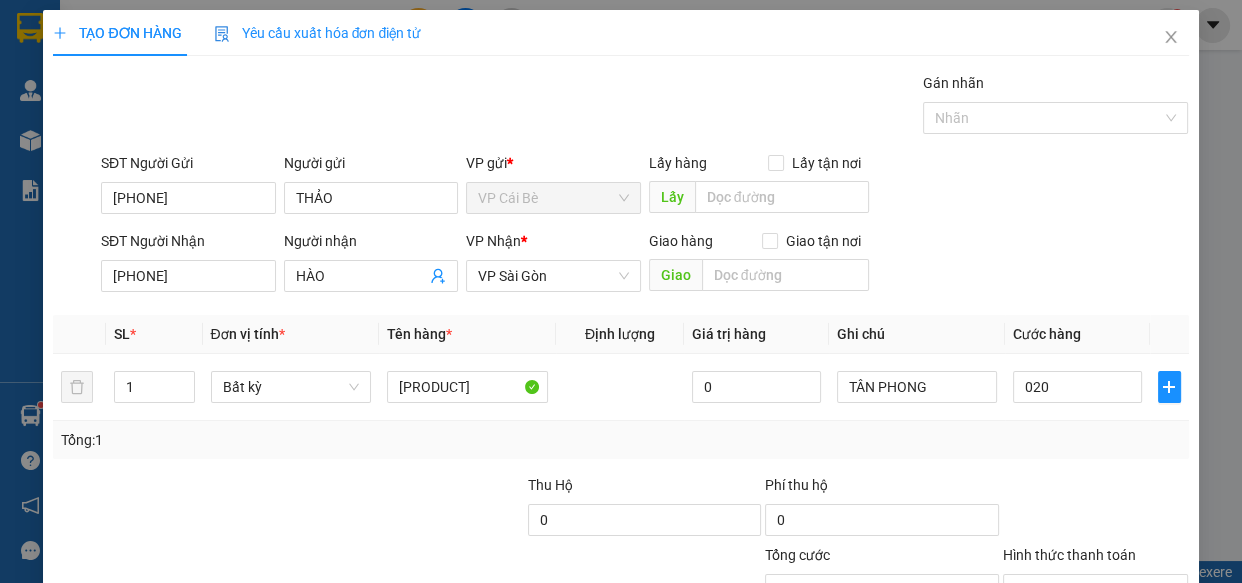 type on "20.000" 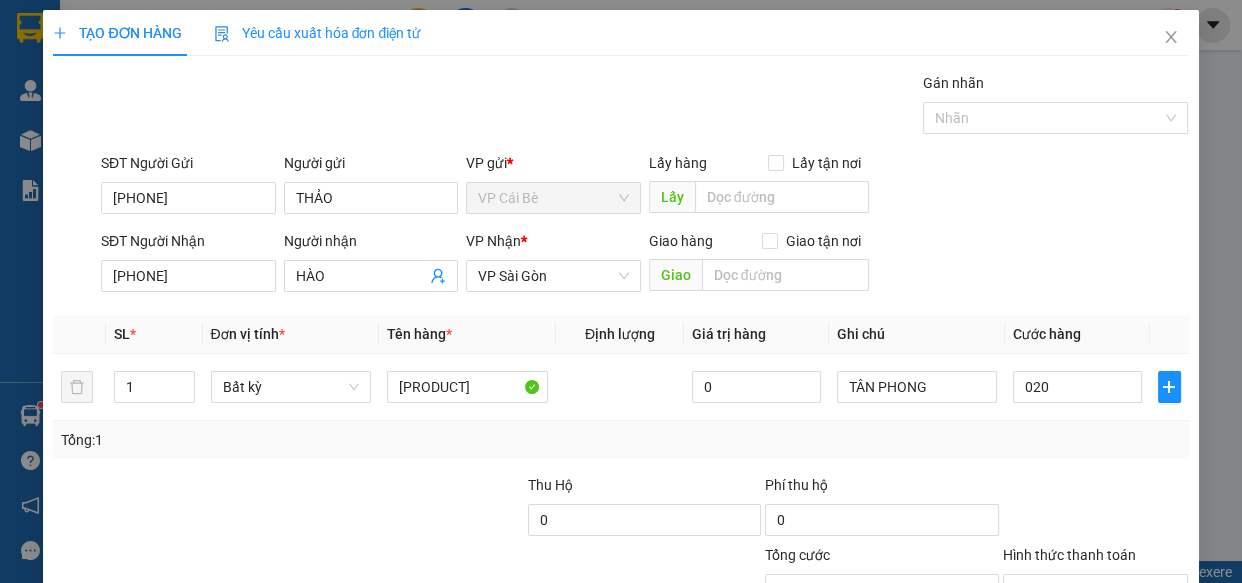 type on "20.000" 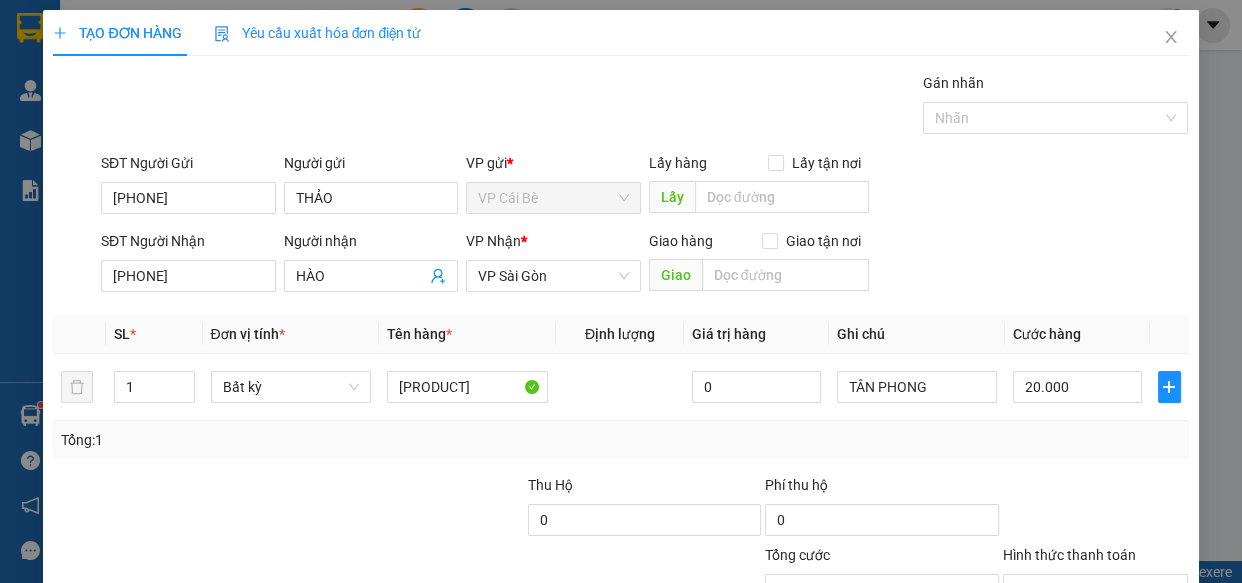 click on "Tổng:  1" at bounding box center [620, 440] 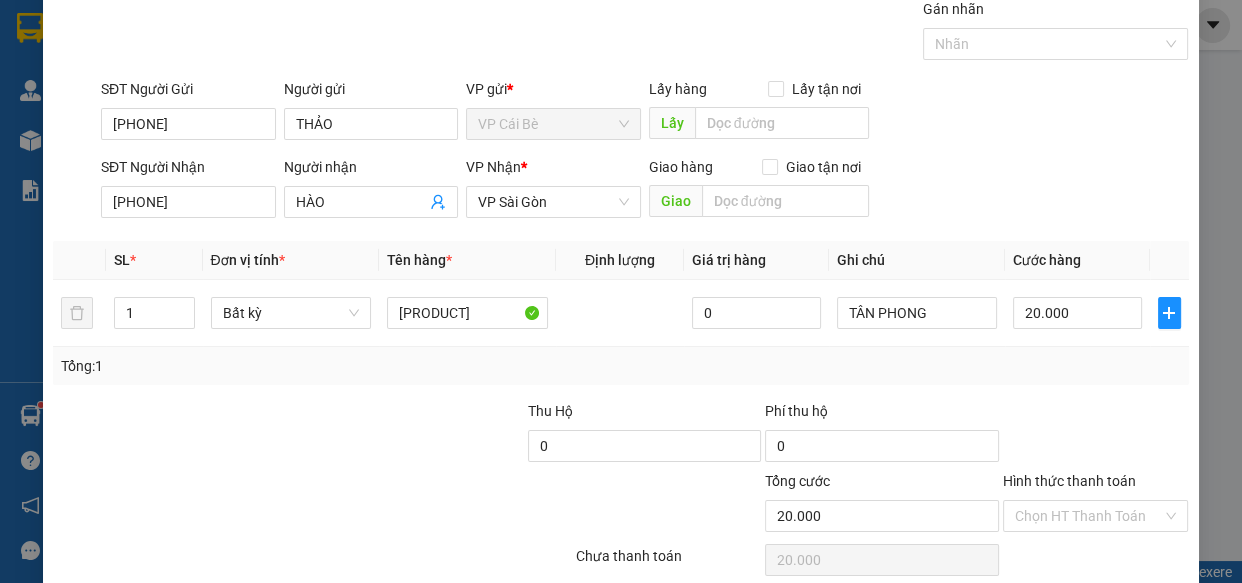scroll, scrollTop: 156, scrollLeft: 0, axis: vertical 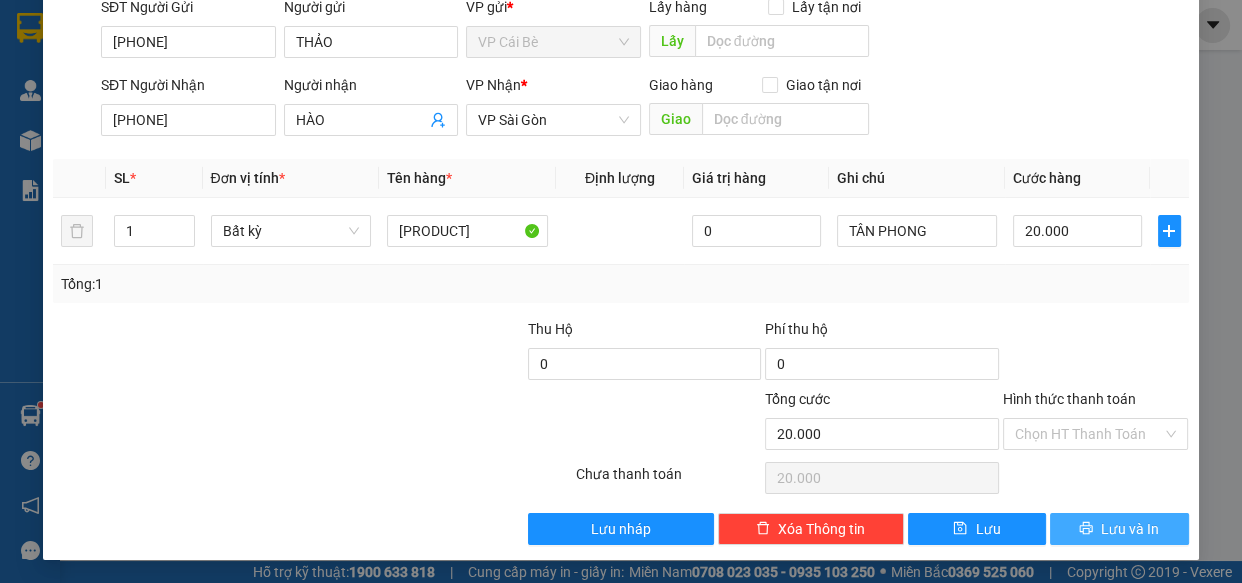 click 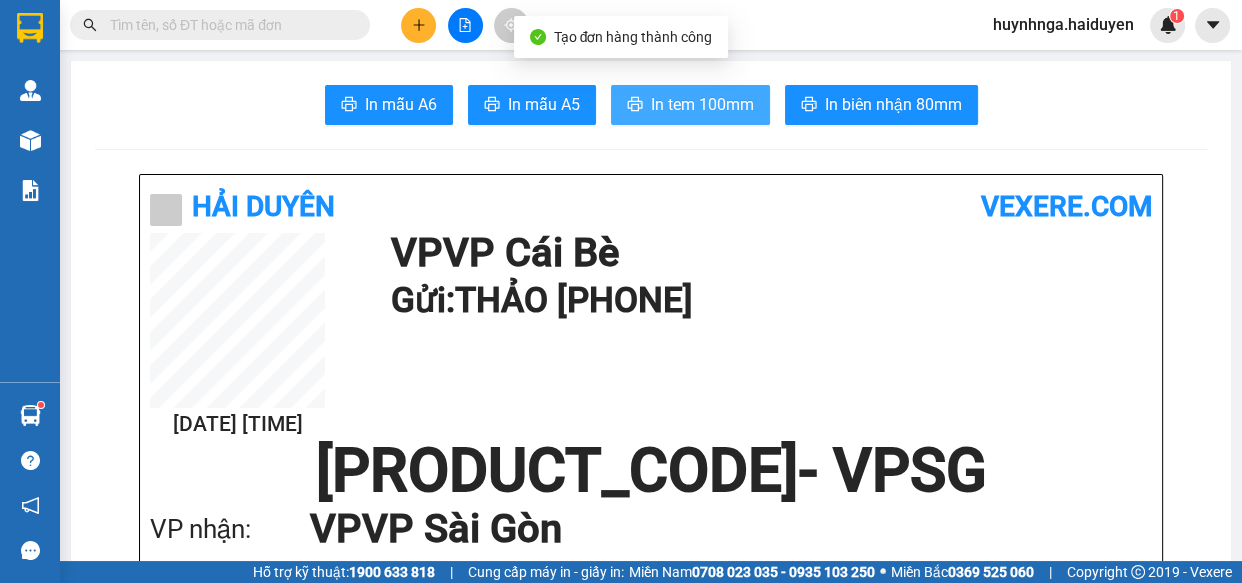 click on "In tem 100mm" at bounding box center [702, 104] 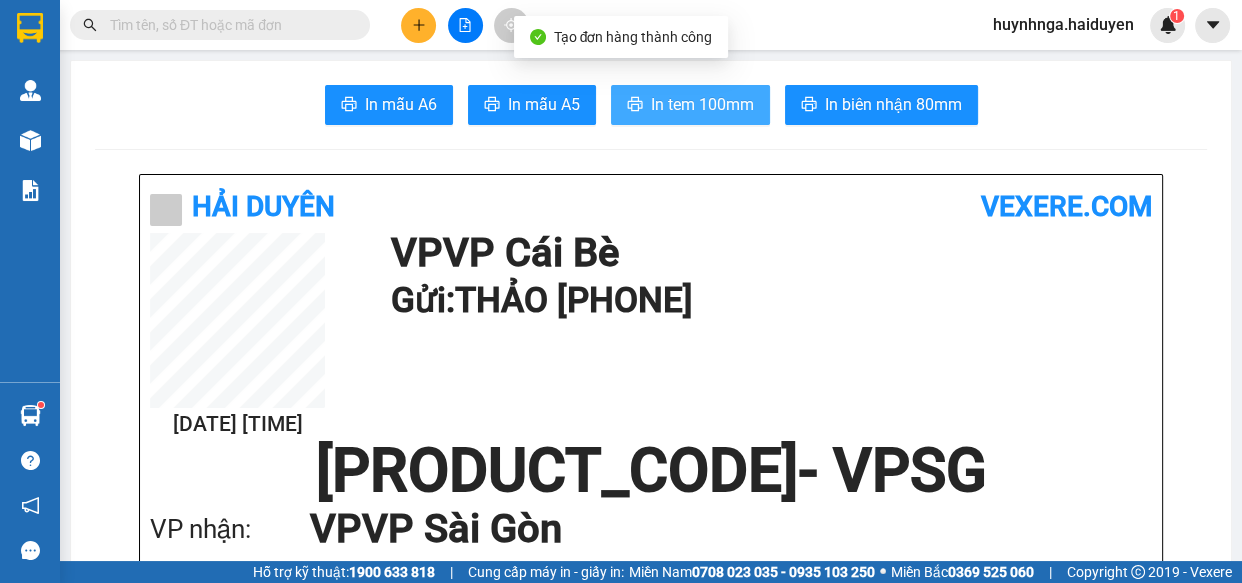 scroll, scrollTop: 0, scrollLeft: 0, axis: both 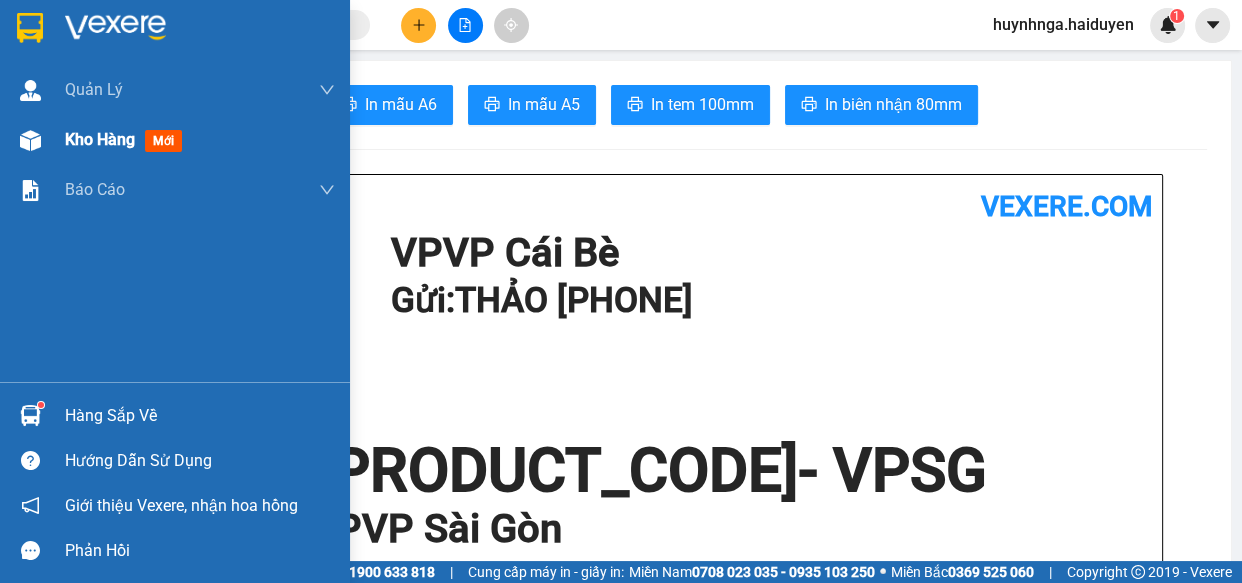 click on "Kho hàng" at bounding box center [100, 139] 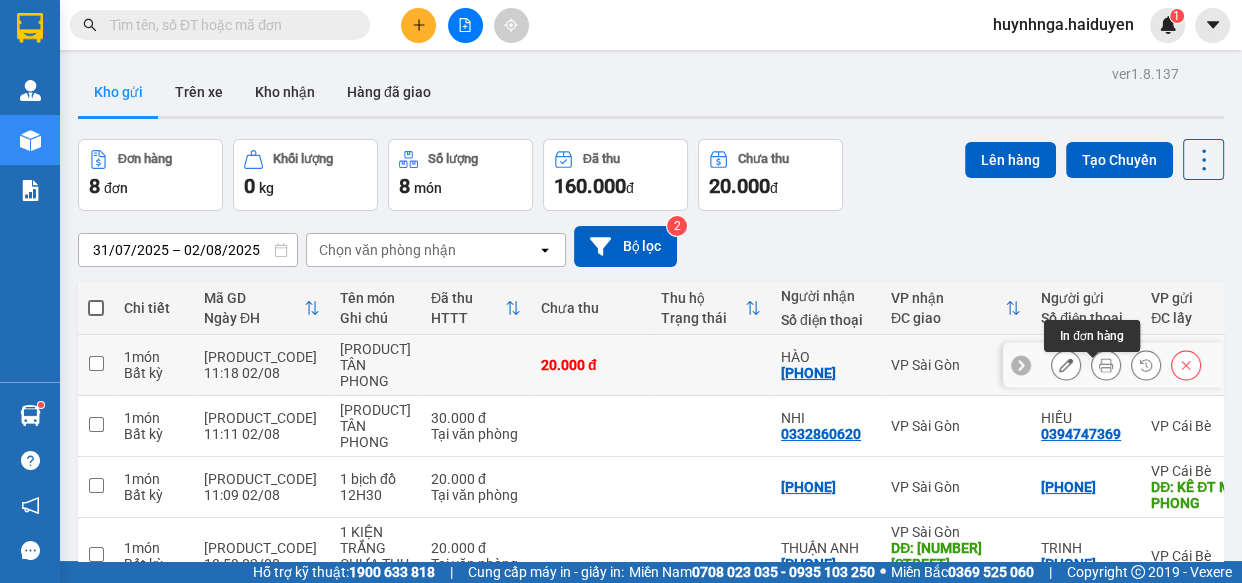 click 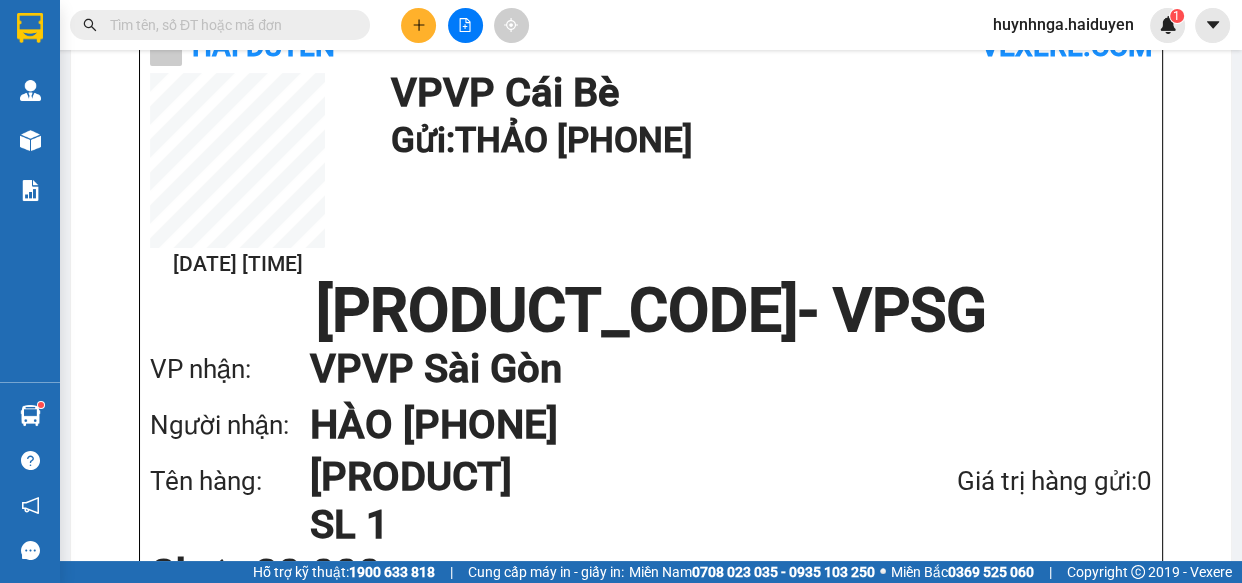scroll, scrollTop: 181, scrollLeft: 0, axis: vertical 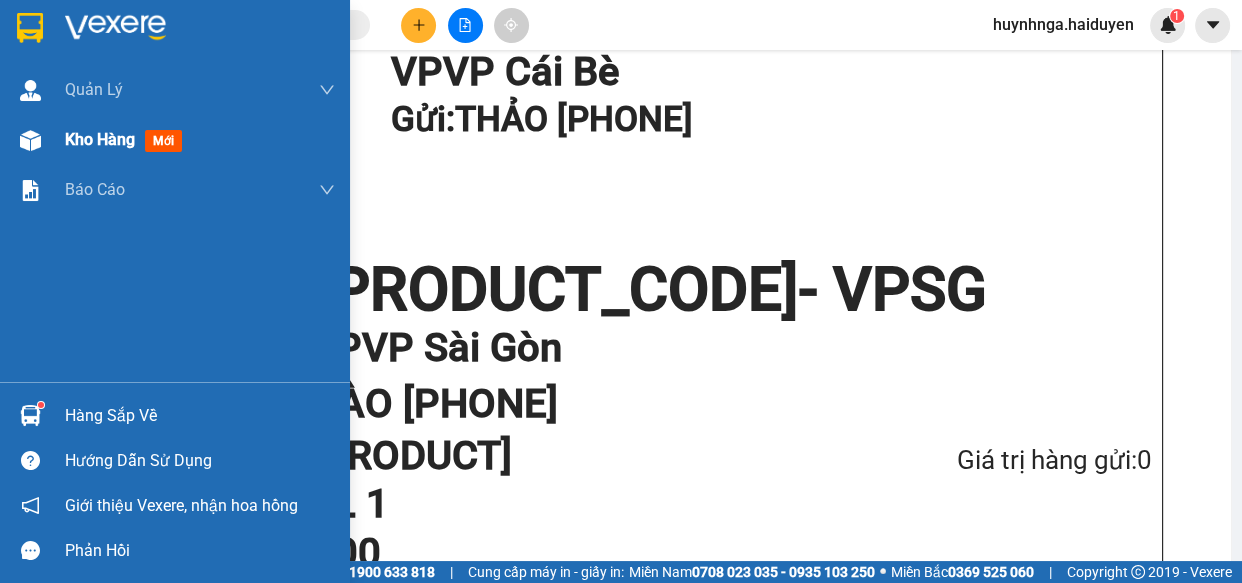 click on "Kho hàng" at bounding box center (100, 139) 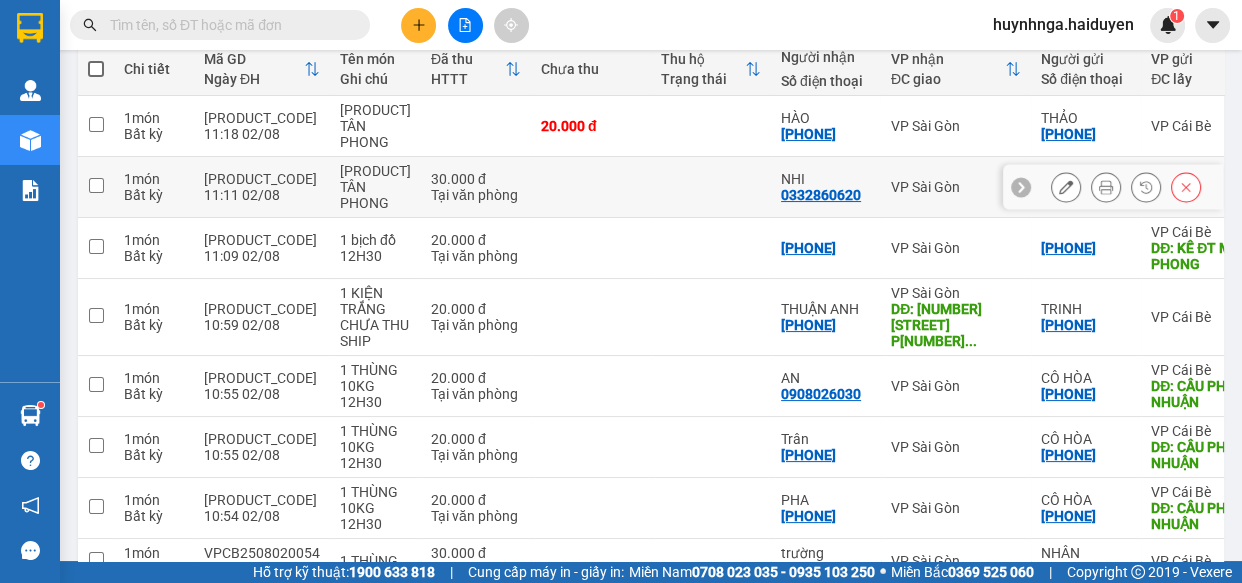 scroll, scrollTop: 0, scrollLeft: 0, axis: both 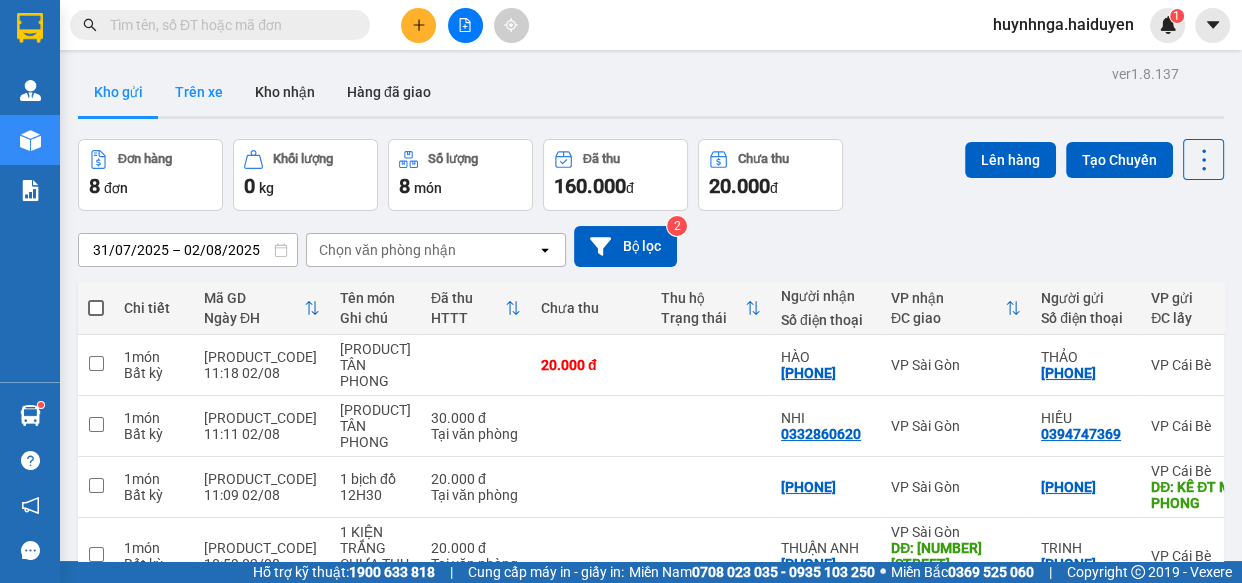 click on "Trên xe" at bounding box center [199, 92] 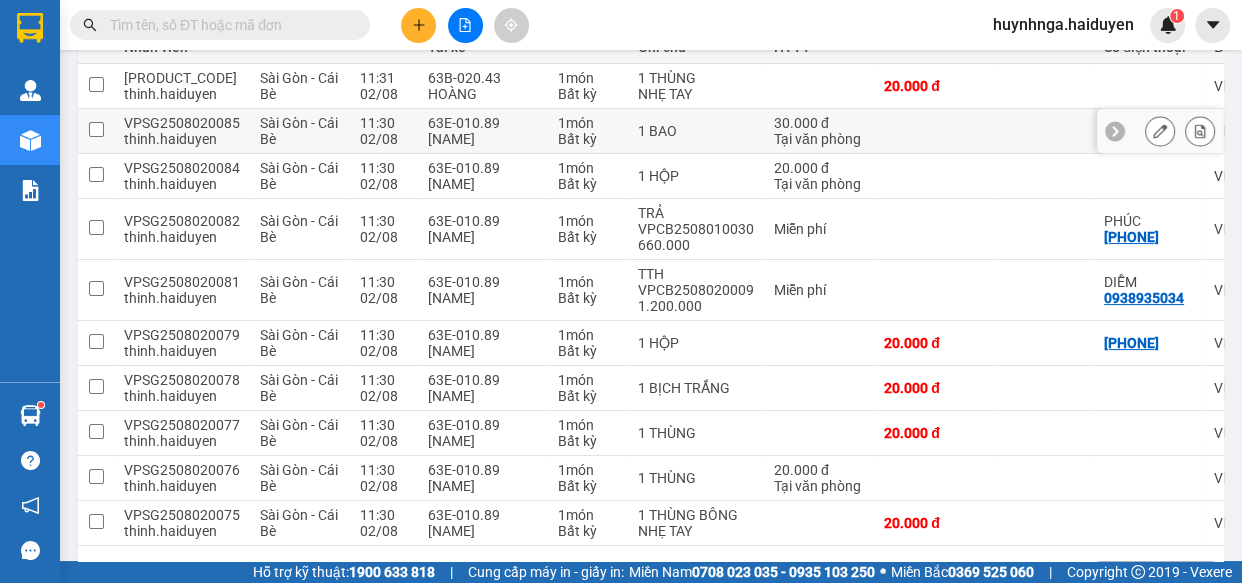 scroll, scrollTop: 343, scrollLeft: 0, axis: vertical 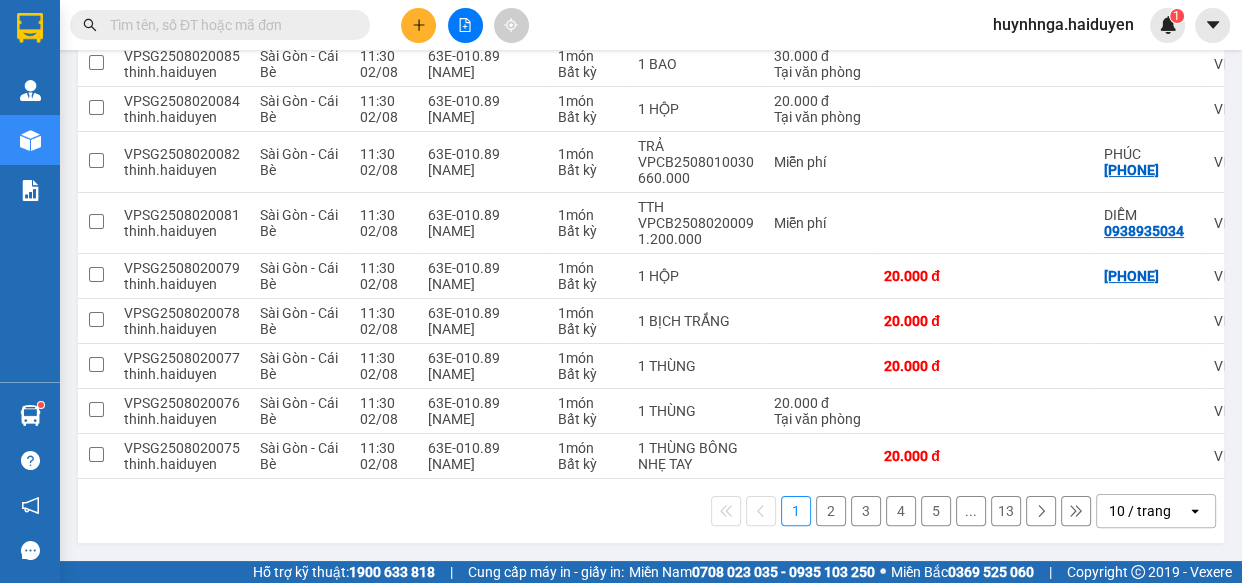 click on "2" at bounding box center (831, 511) 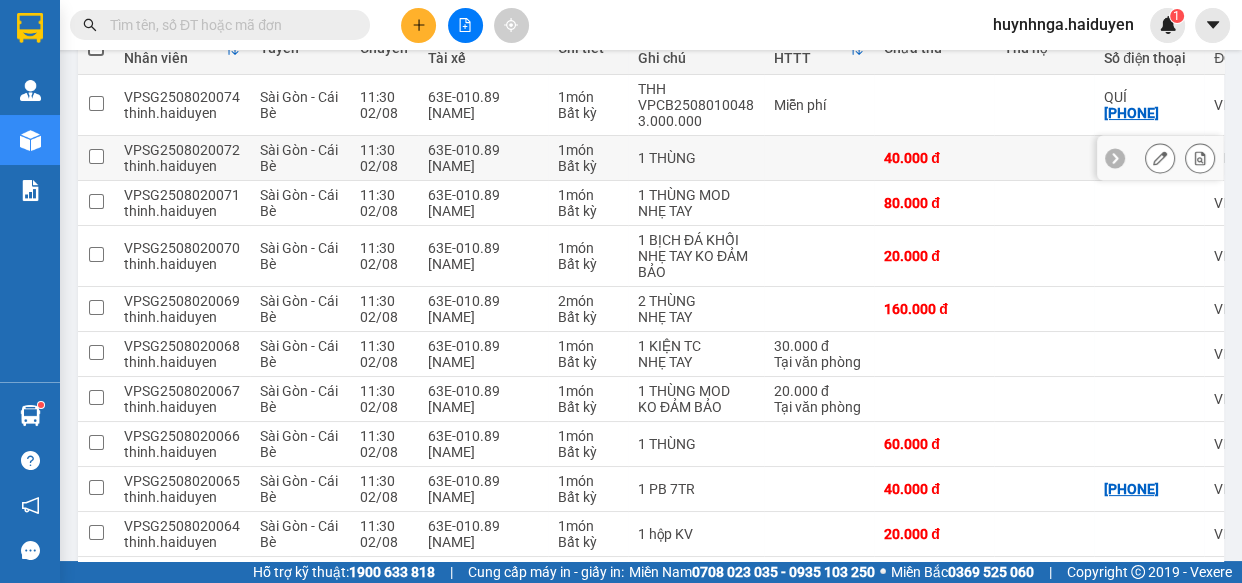 scroll, scrollTop: 343, scrollLeft: 0, axis: vertical 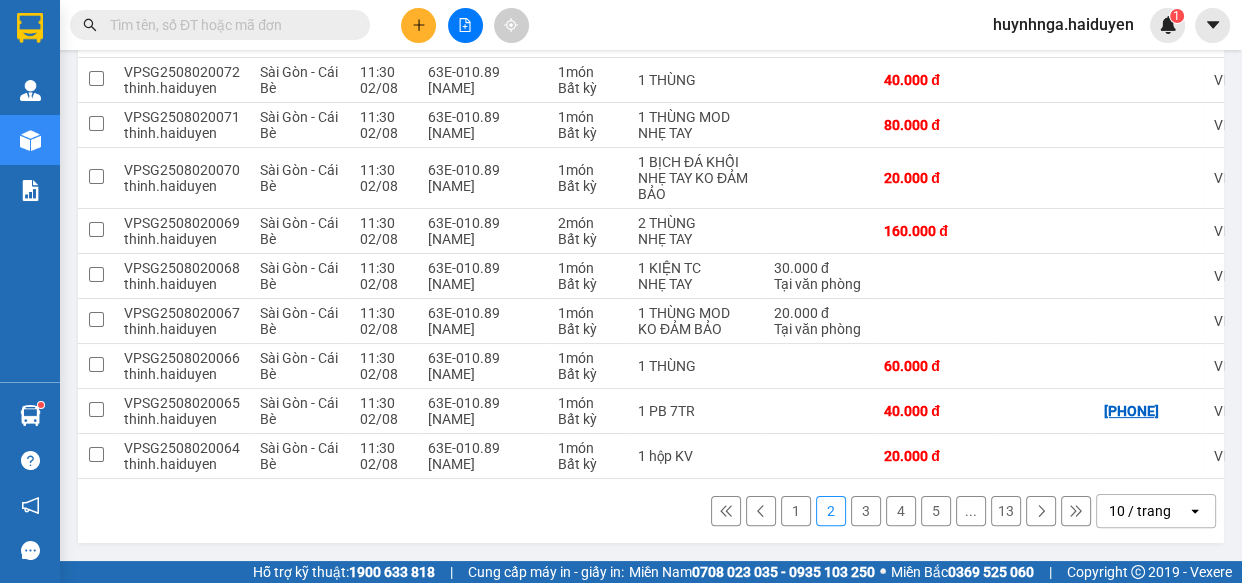 click on "3" at bounding box center [866, 511] 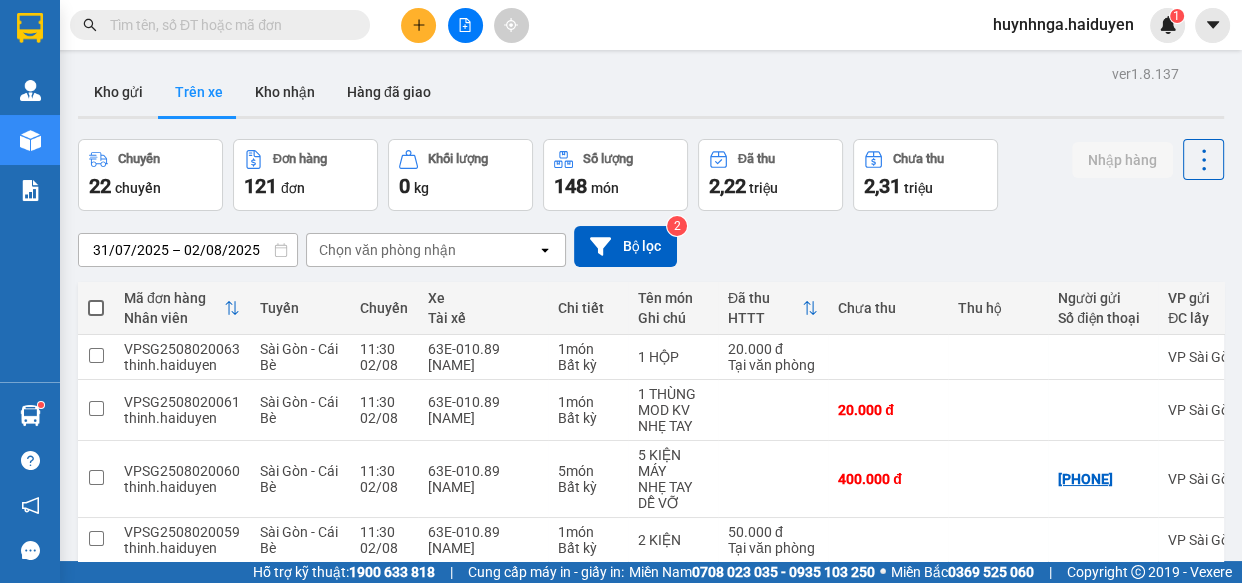 scroll, scrollTop: 0, scrollLeft: 0, axis: both 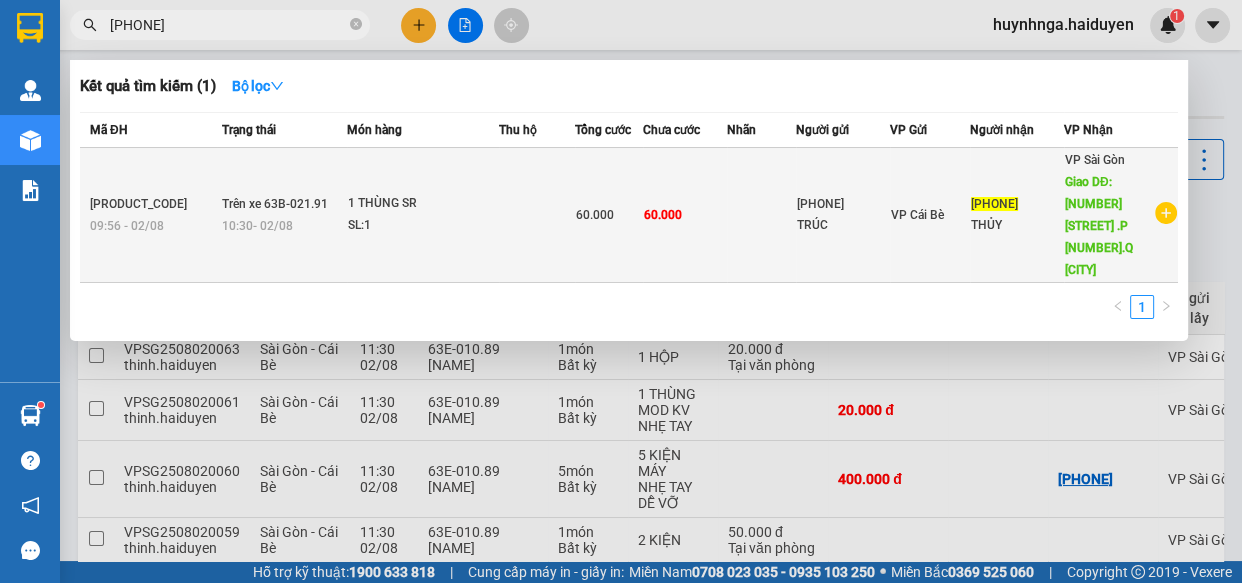 type on "[PHONE]" 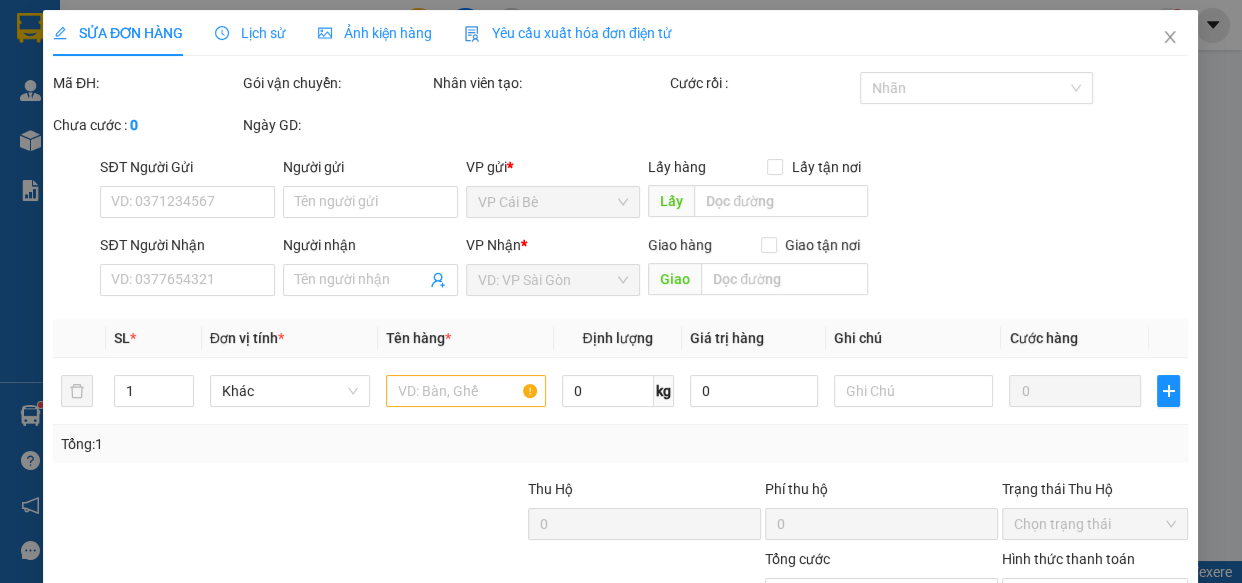 type on "[PHONE]" 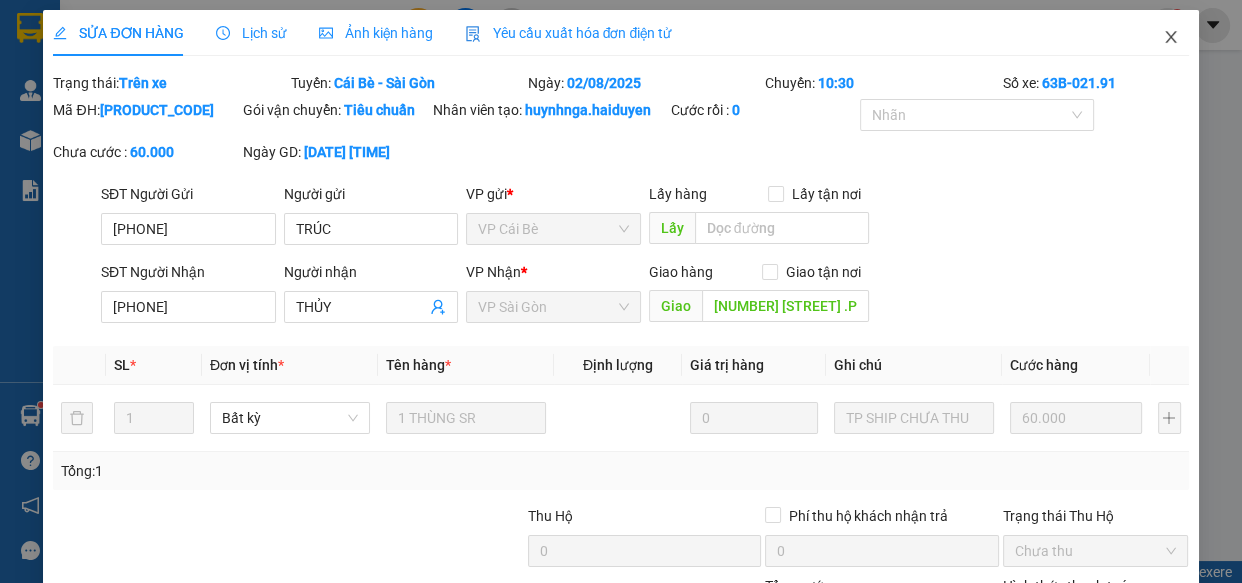 click 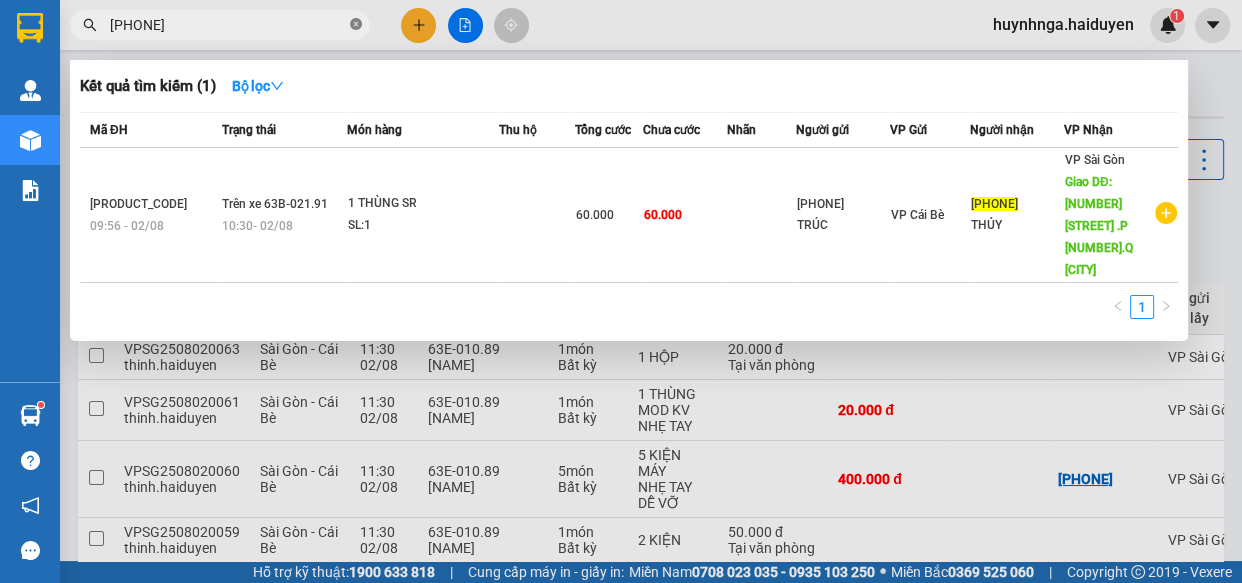 click 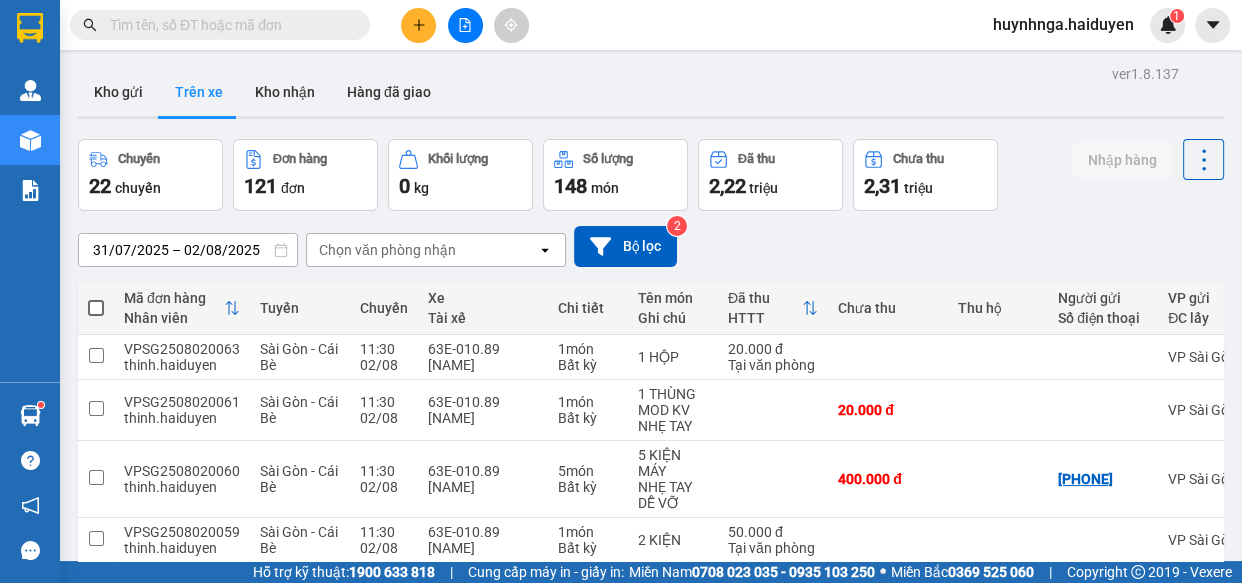 click at bounding box center [228, 25] 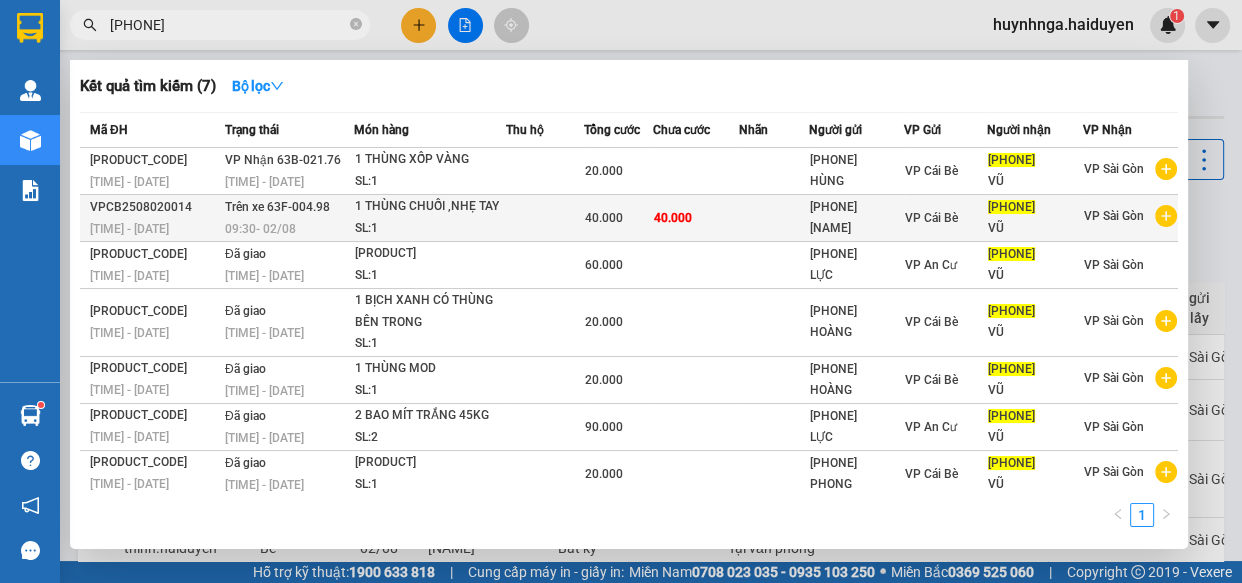 type on "[PHONE]" 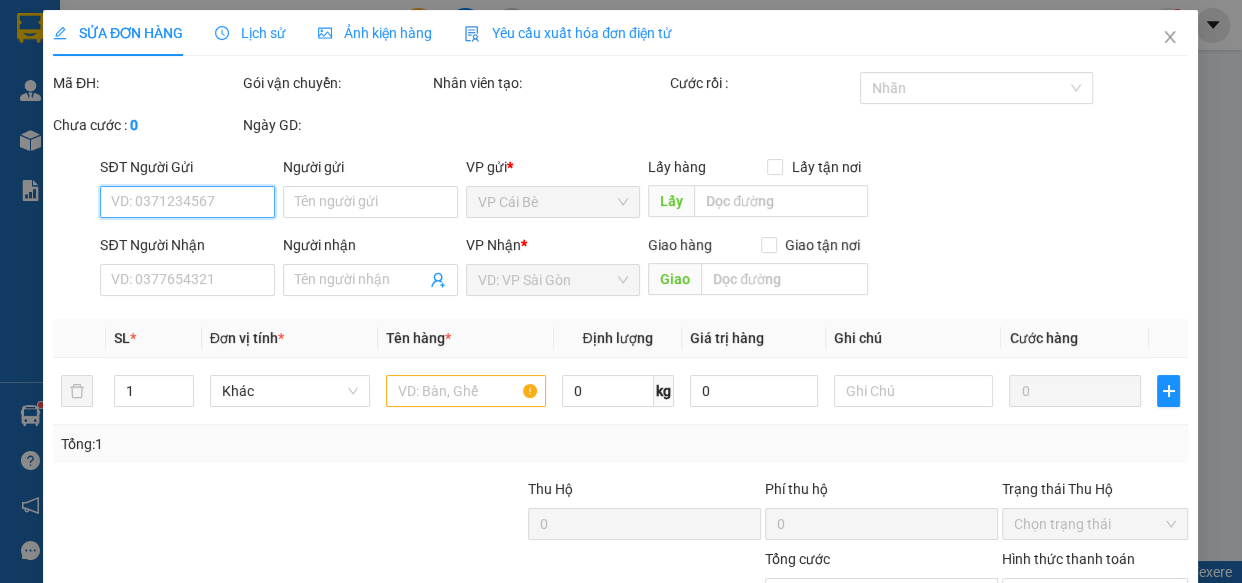 type on "[PHONE]" 